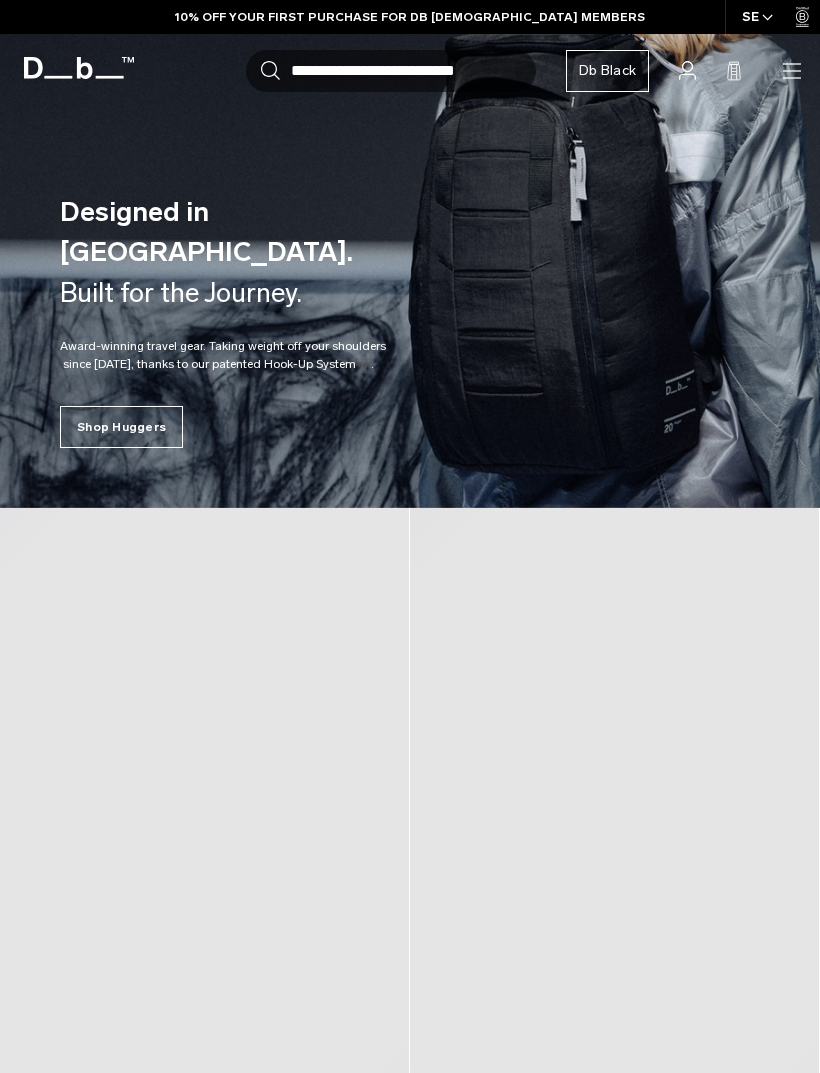 scroll, scrollTop: 0, scrollLeft: 0, axis: both 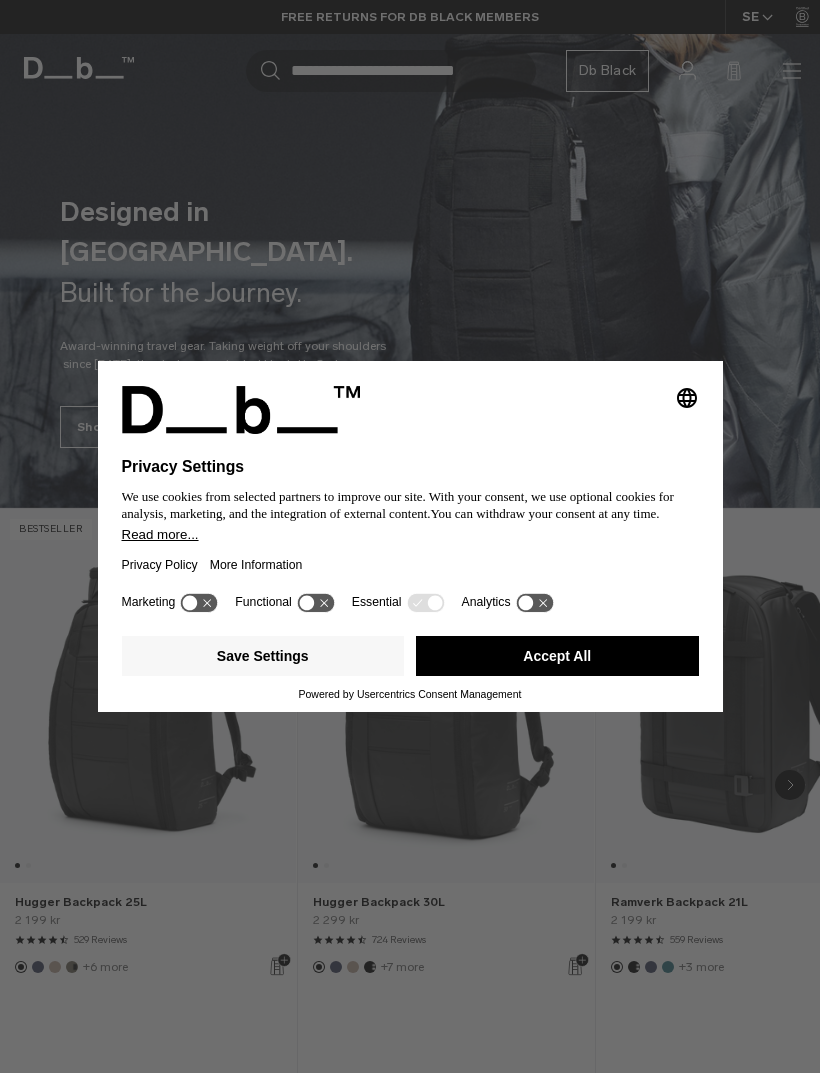 click on "Accept All" at bounding box center [557, 656] 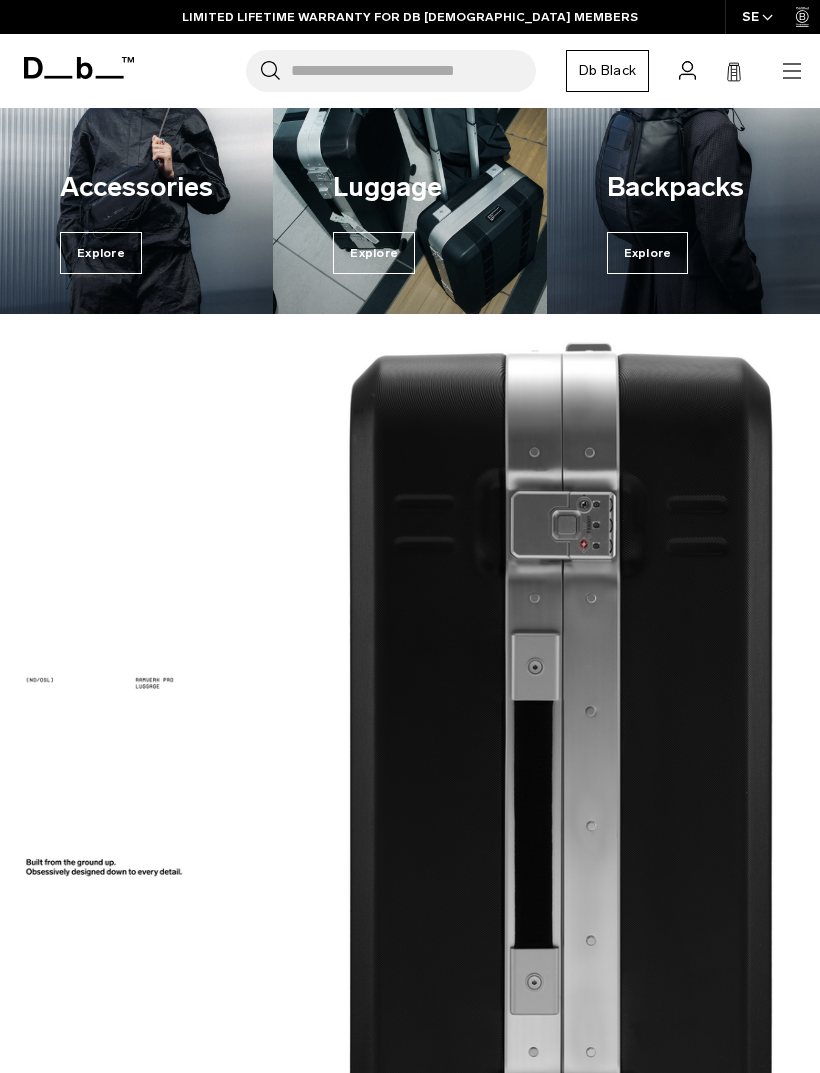 scroll, scrollTop: 1033, scrollLeft: 0, axis: vertical 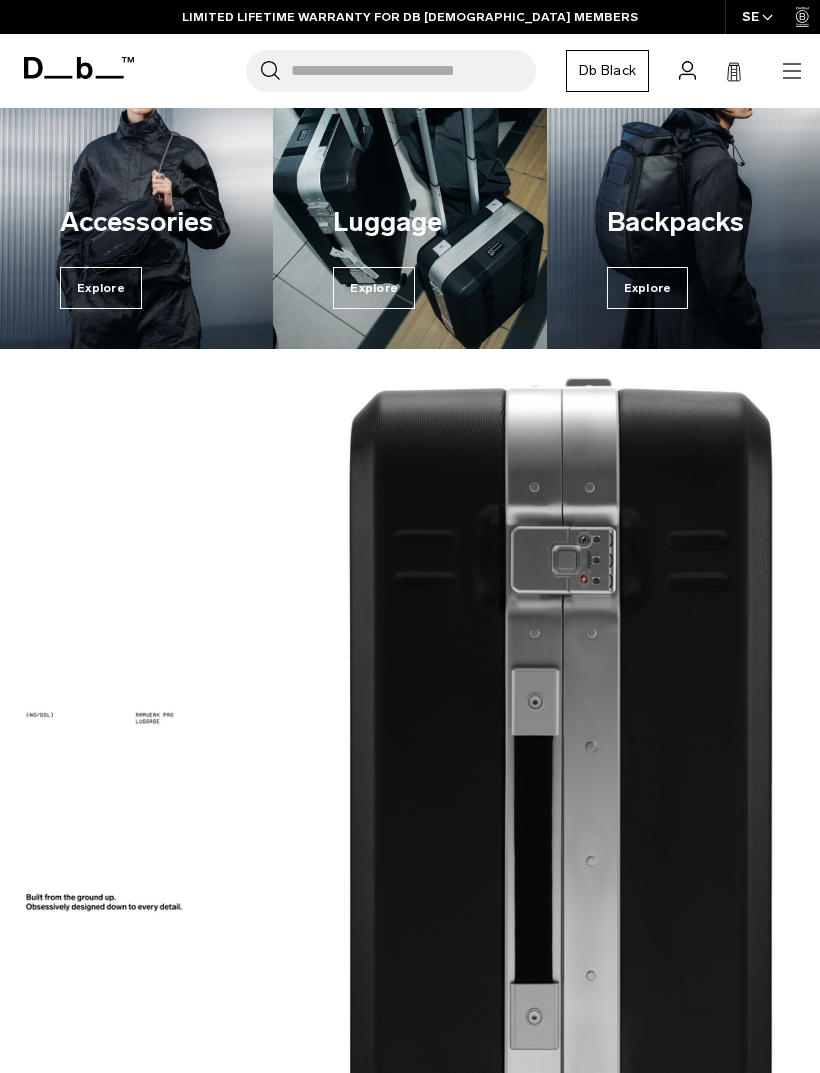 click on "Explore" at bounding box center (648, 288) 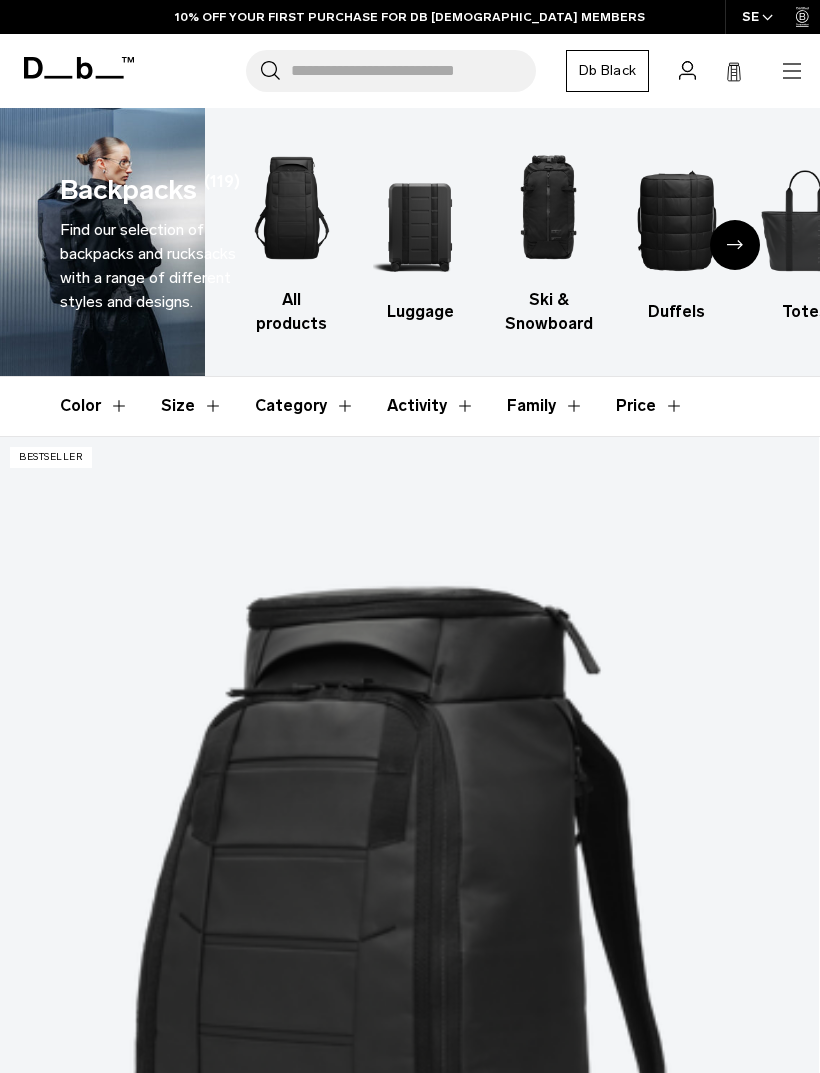 scroll, scrollTop: 46, scrollLeft: 0, axis: vertical 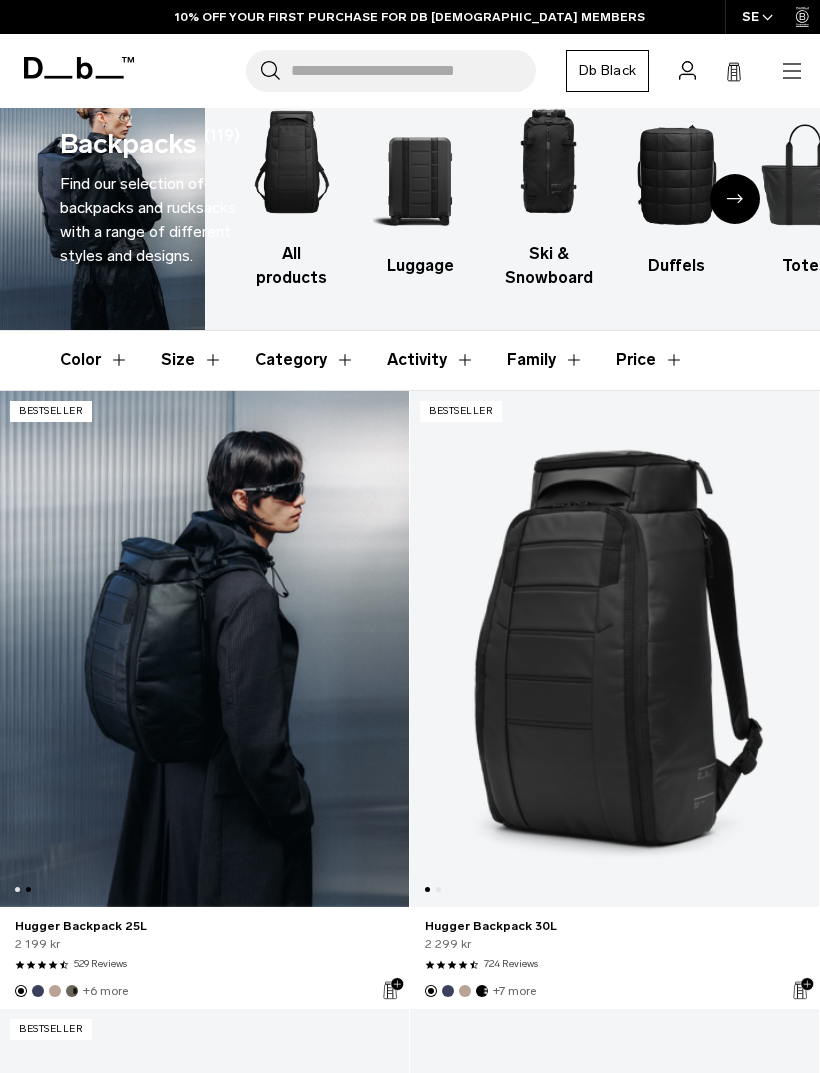 click at bounding box center [204, 649] 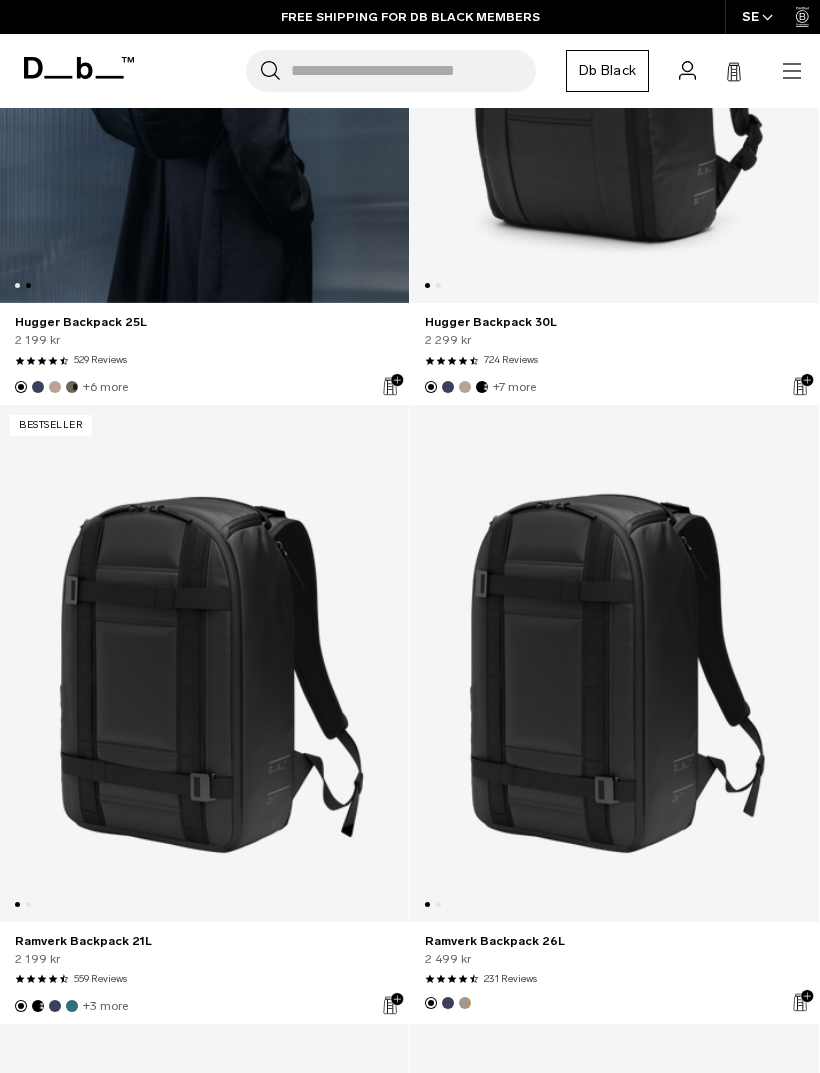 scroll, scrollTop: 651, scrollLeft: 0, axis: vertical 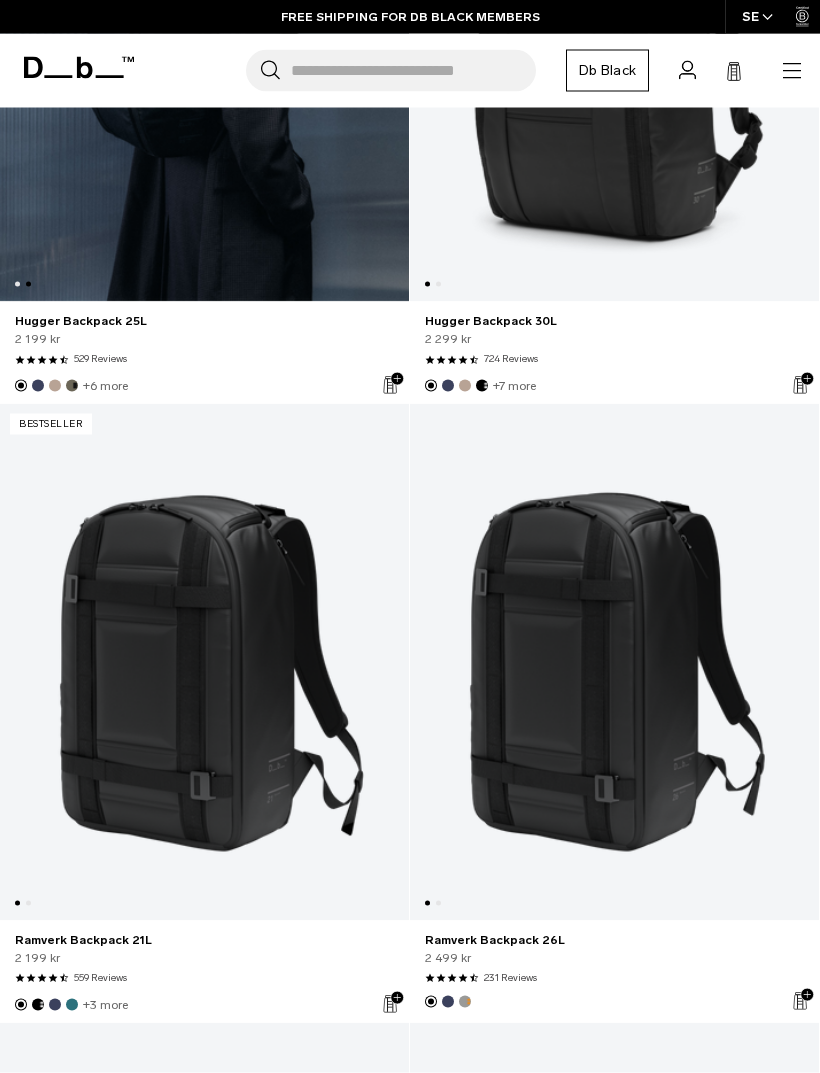 click at bounding box center [204, 662] 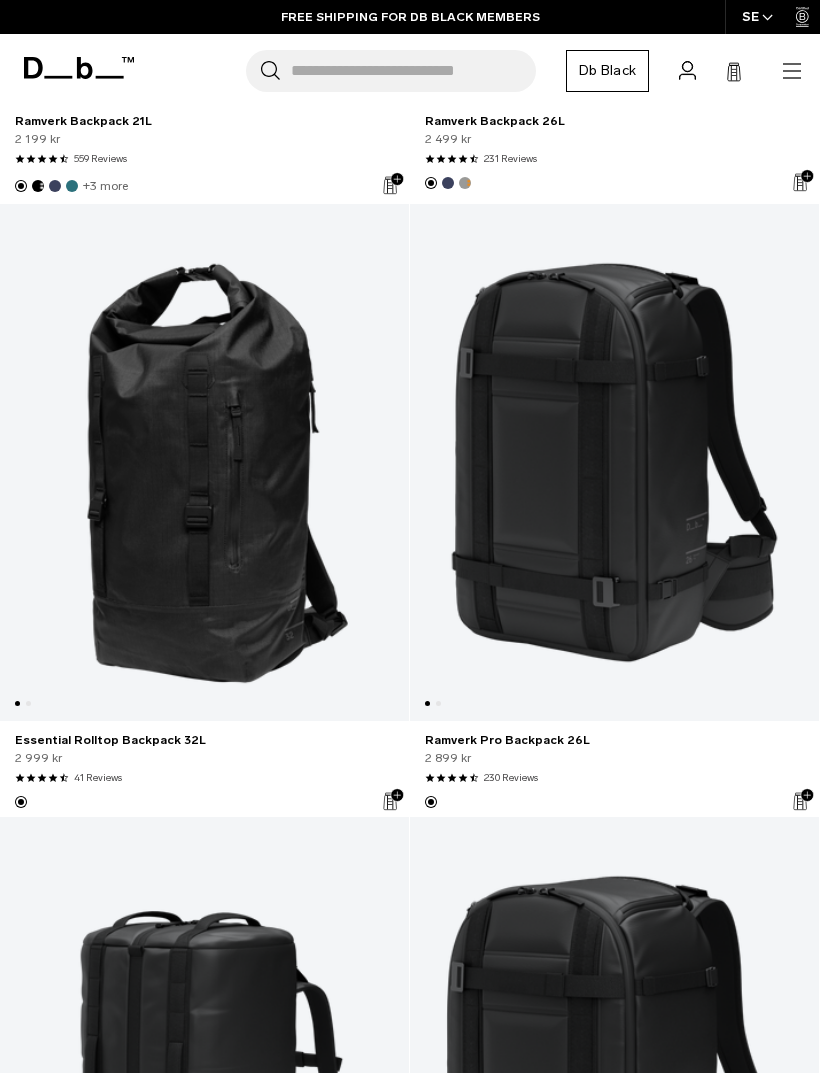 scroll, scrollTop: 1472, scrollLeft: 0, axis: vertical 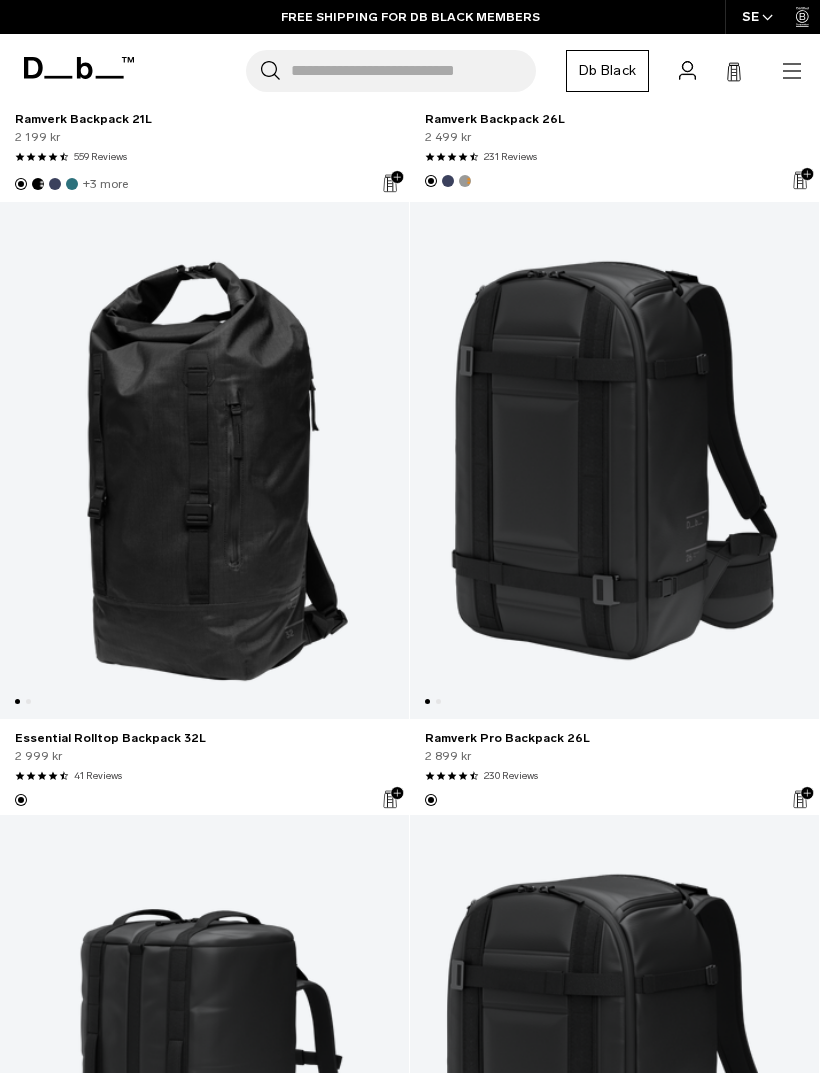 click at bounding box center [204, 460] 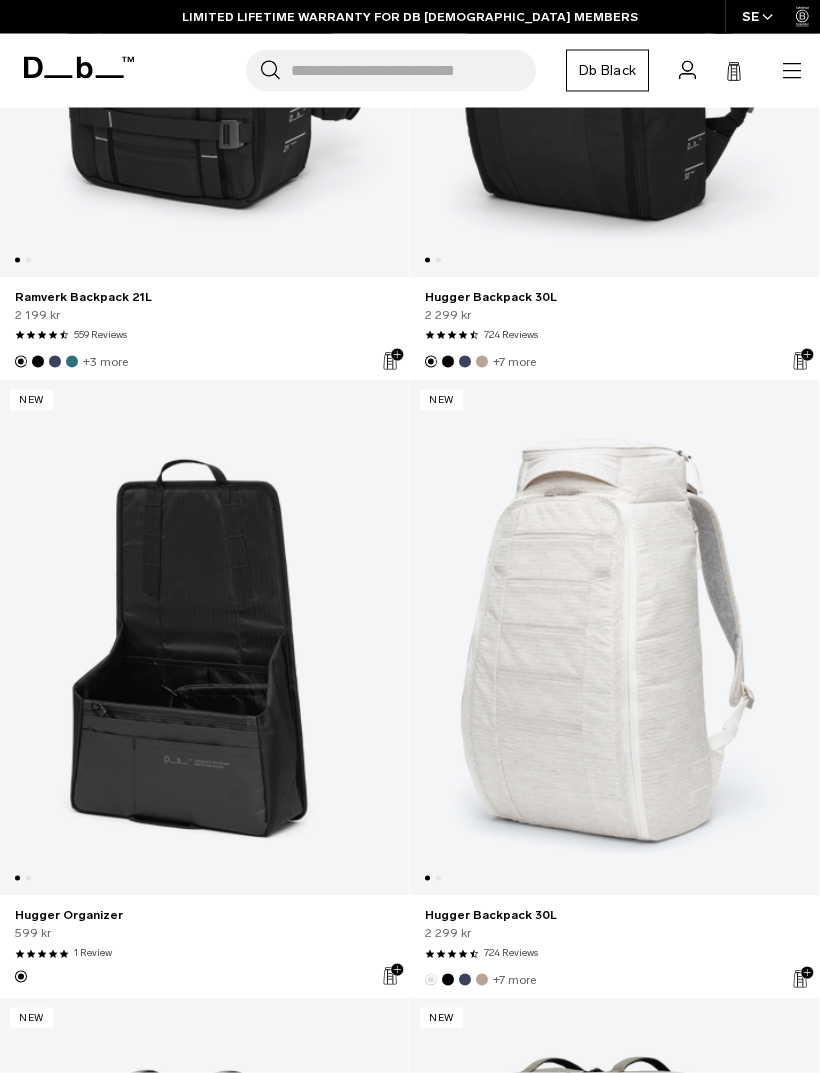 scroll, scrollTop: 4377, scrollLeft: 0, axis: vertical 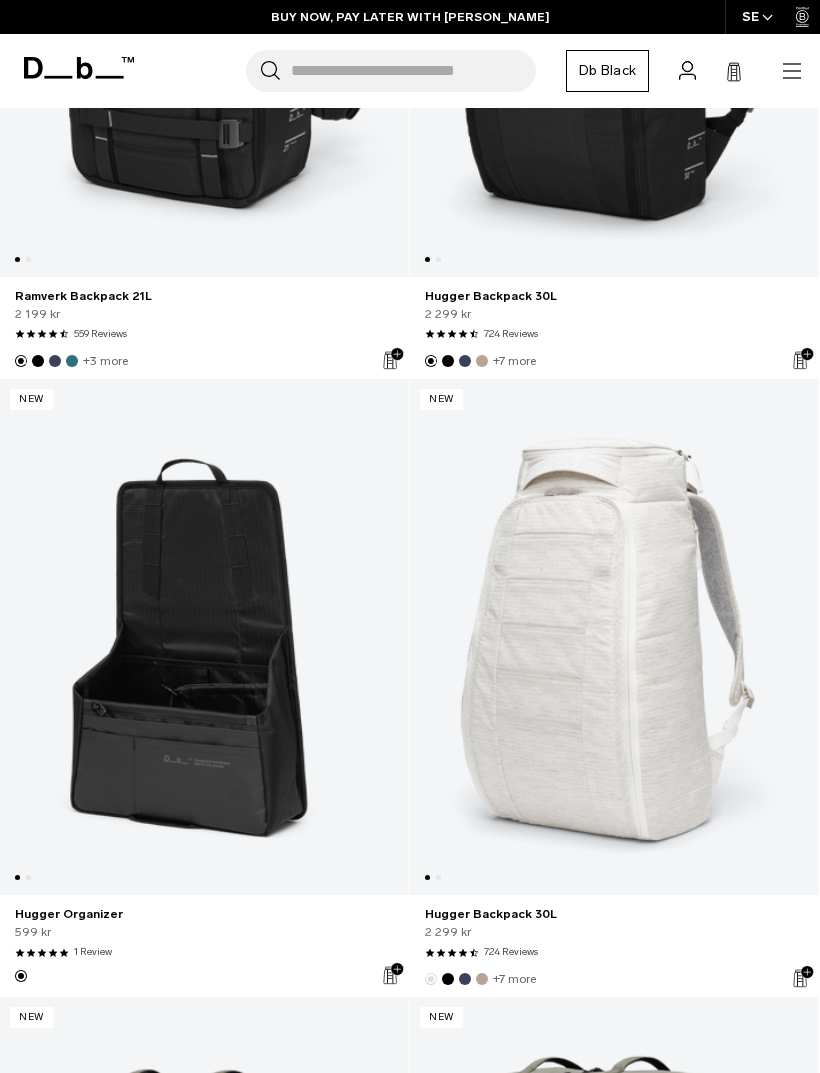 click at bounding box center [204, 637] 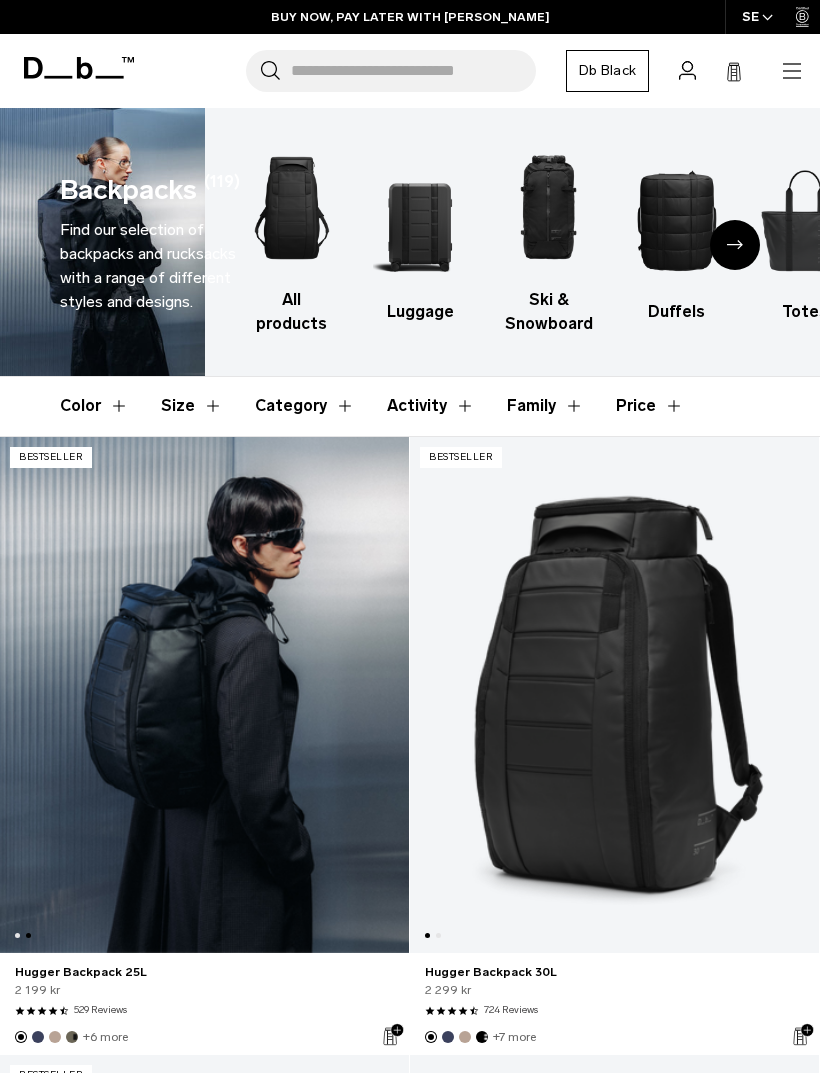 scroll, scrollTop: 4441, scrollLeft: 0, axis: vertical 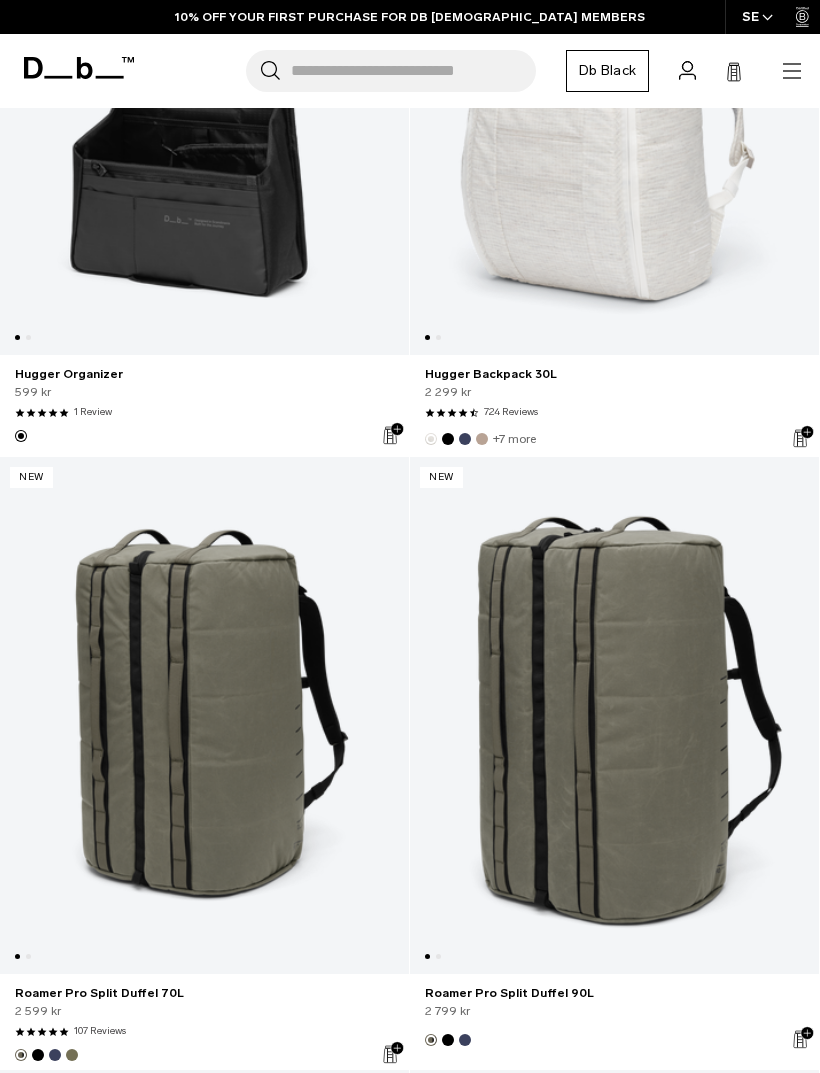 click 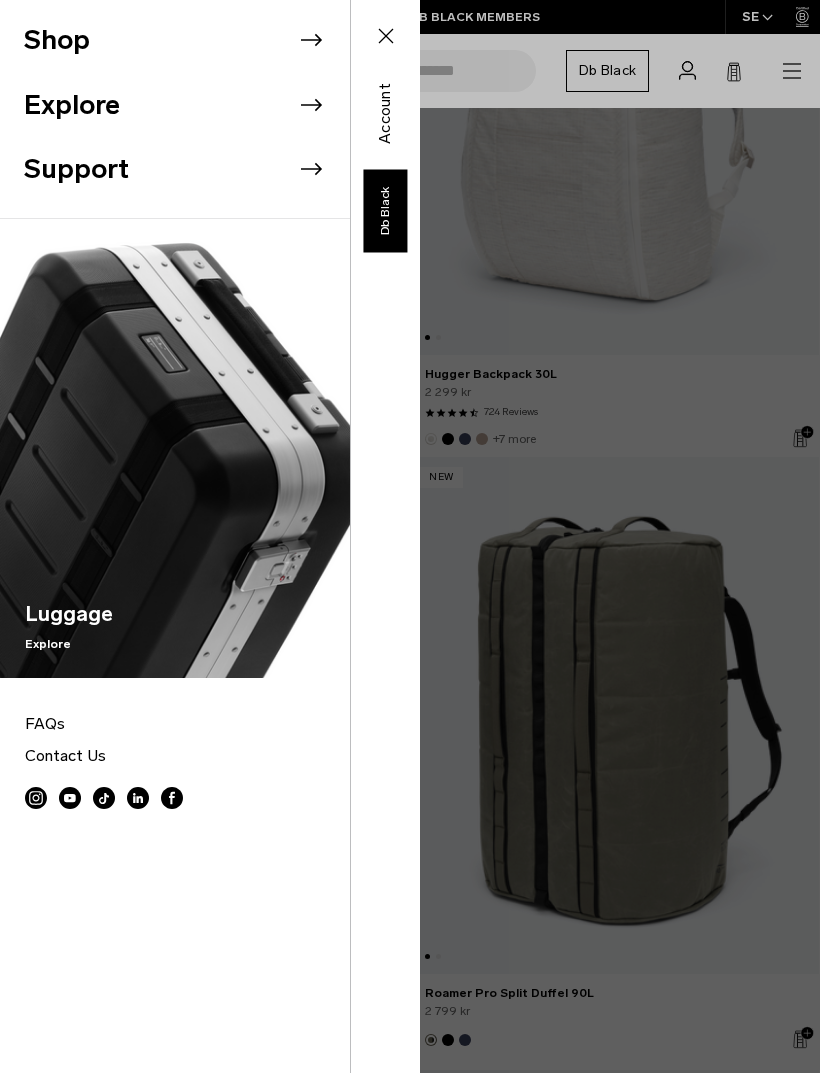 click 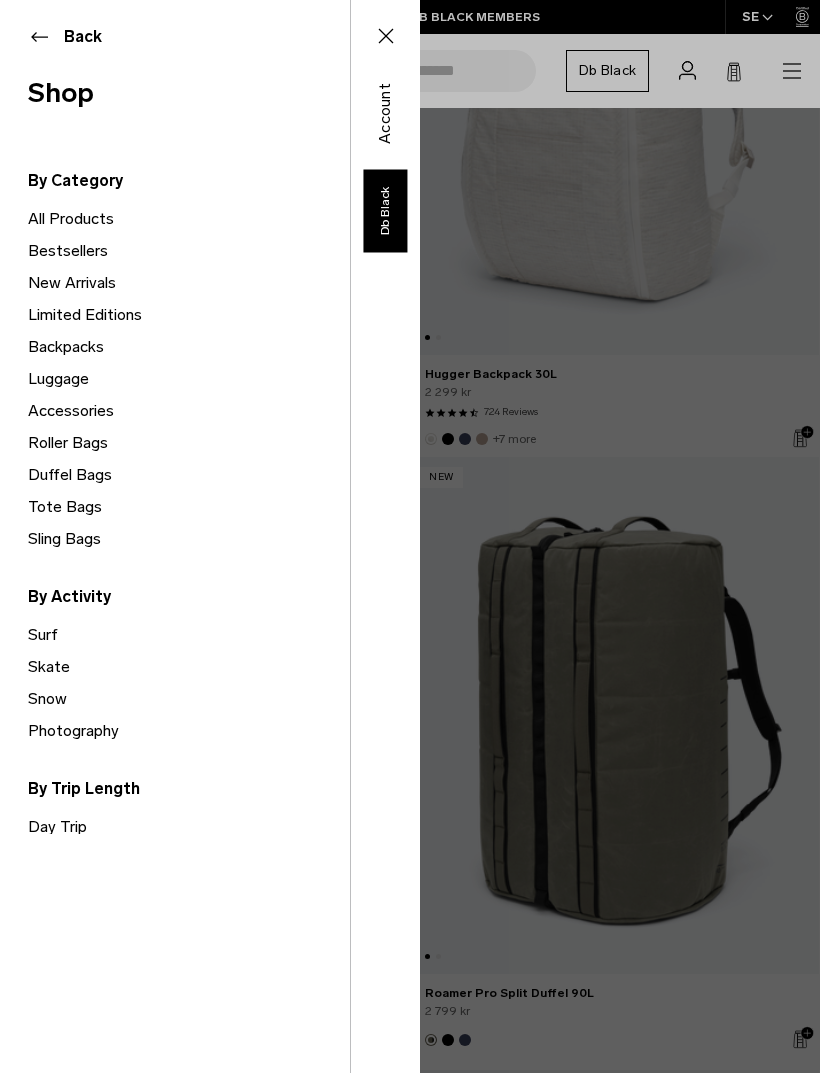 click on "Luggage" at bounding box center [189, 379] 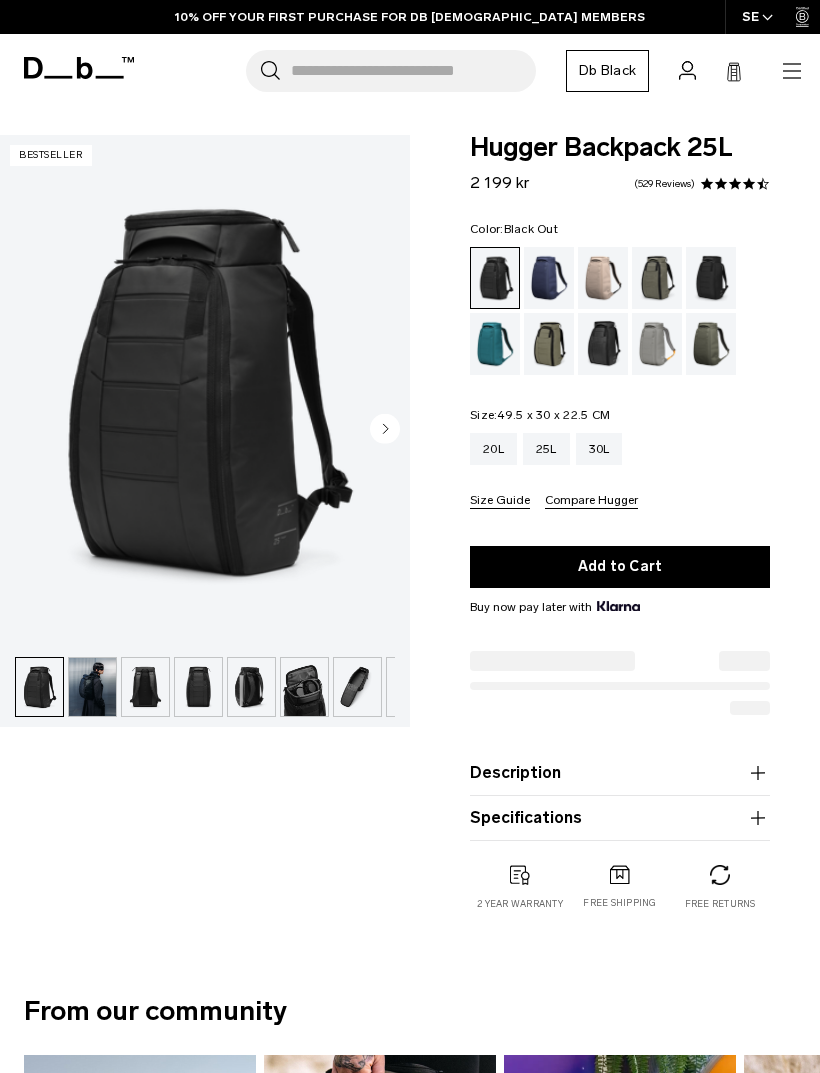 scroll, scrollTop: 0, scrollLeft: 0, axis: both 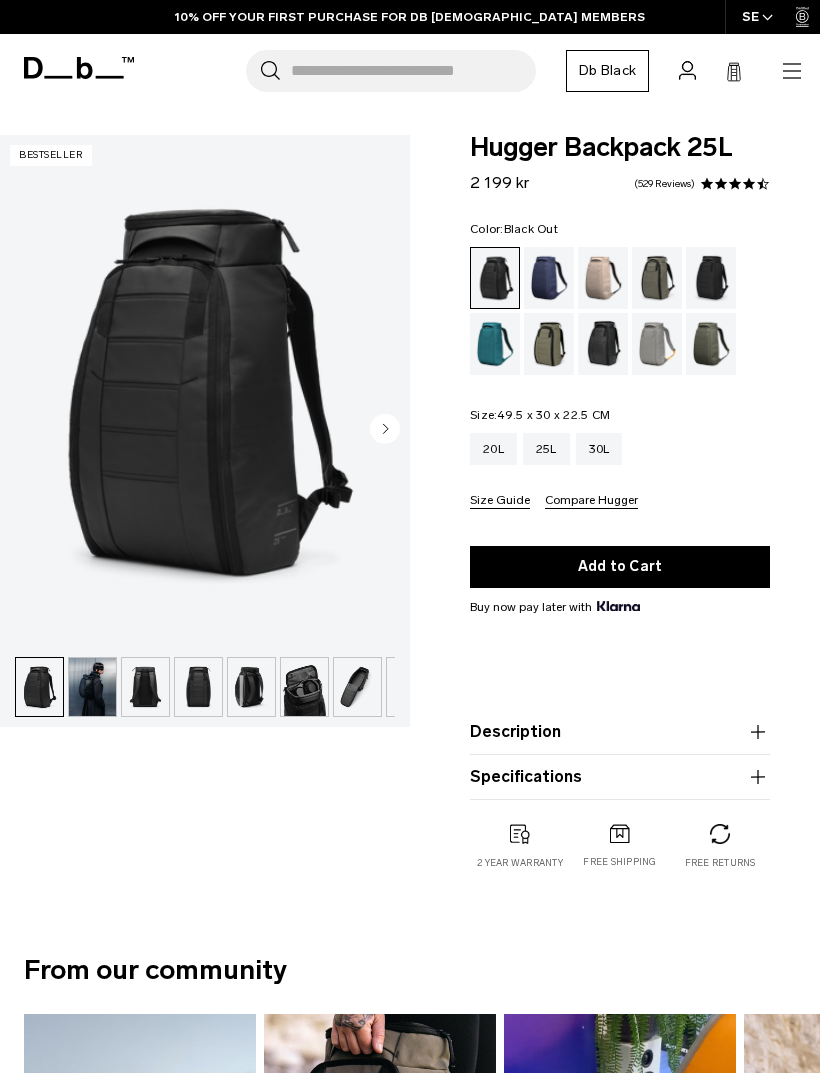 click 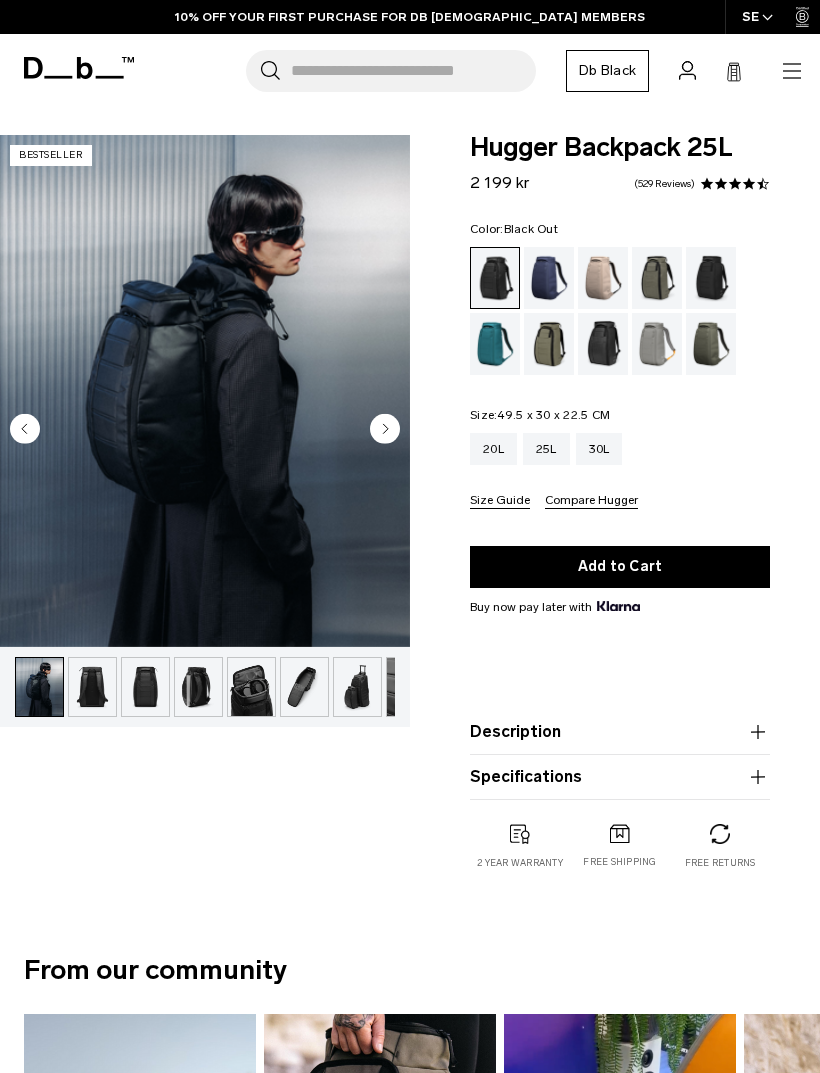 click 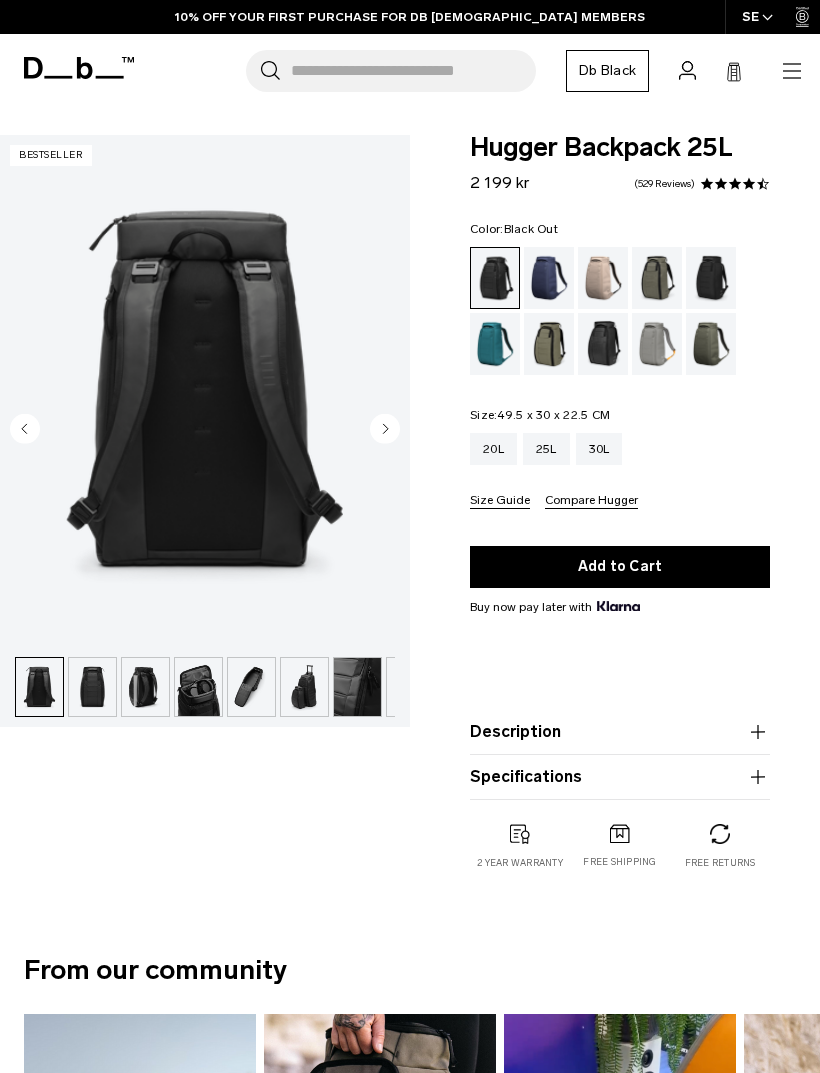 click 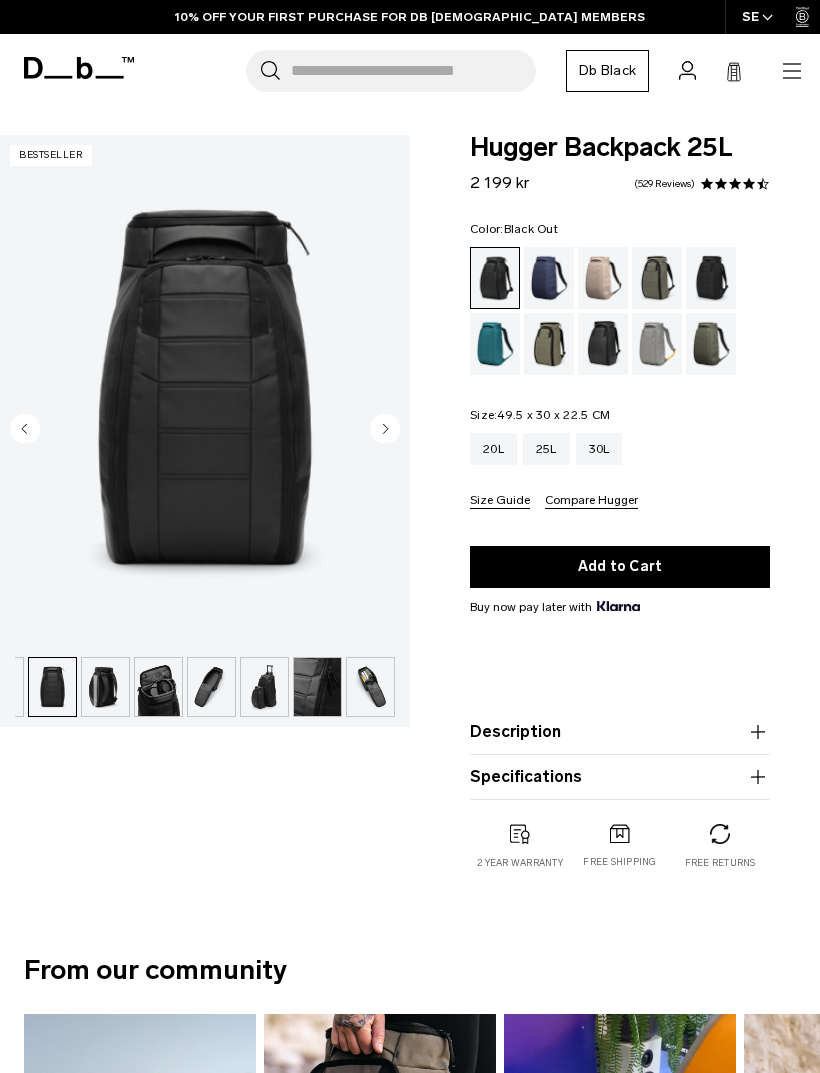 scroll, scrollTop: 0, scrollLeft: 146, axis: horizontal 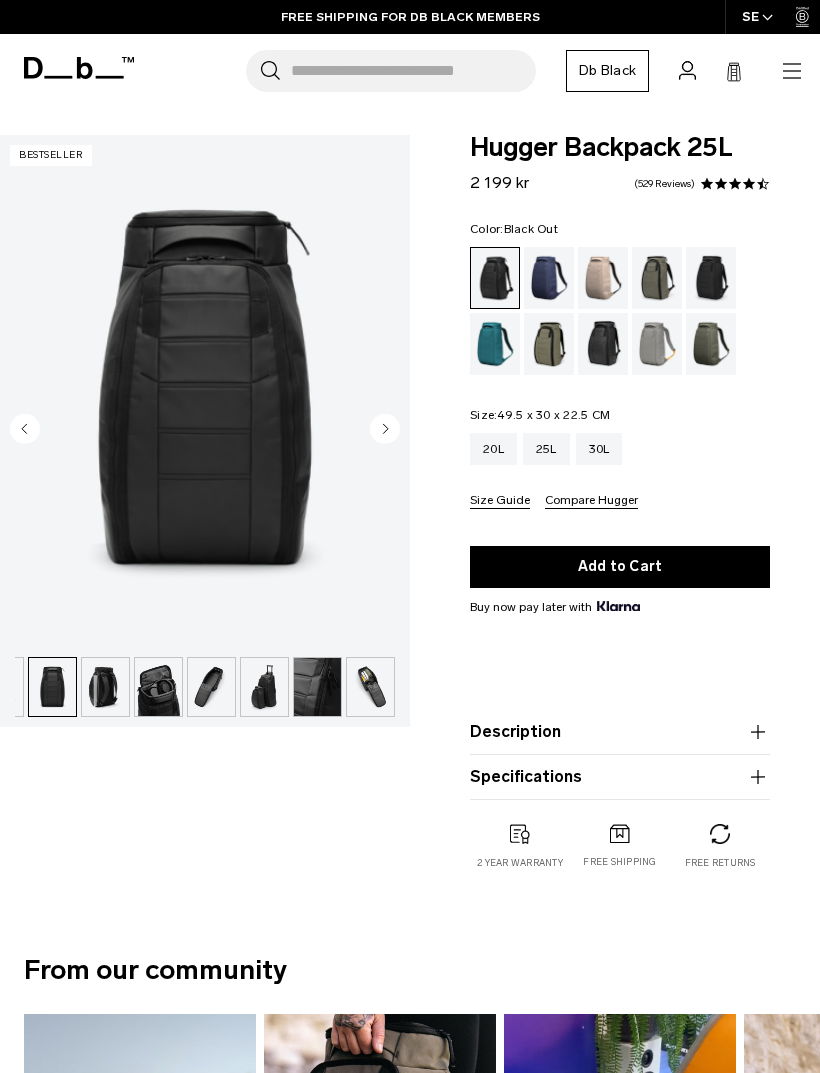 click 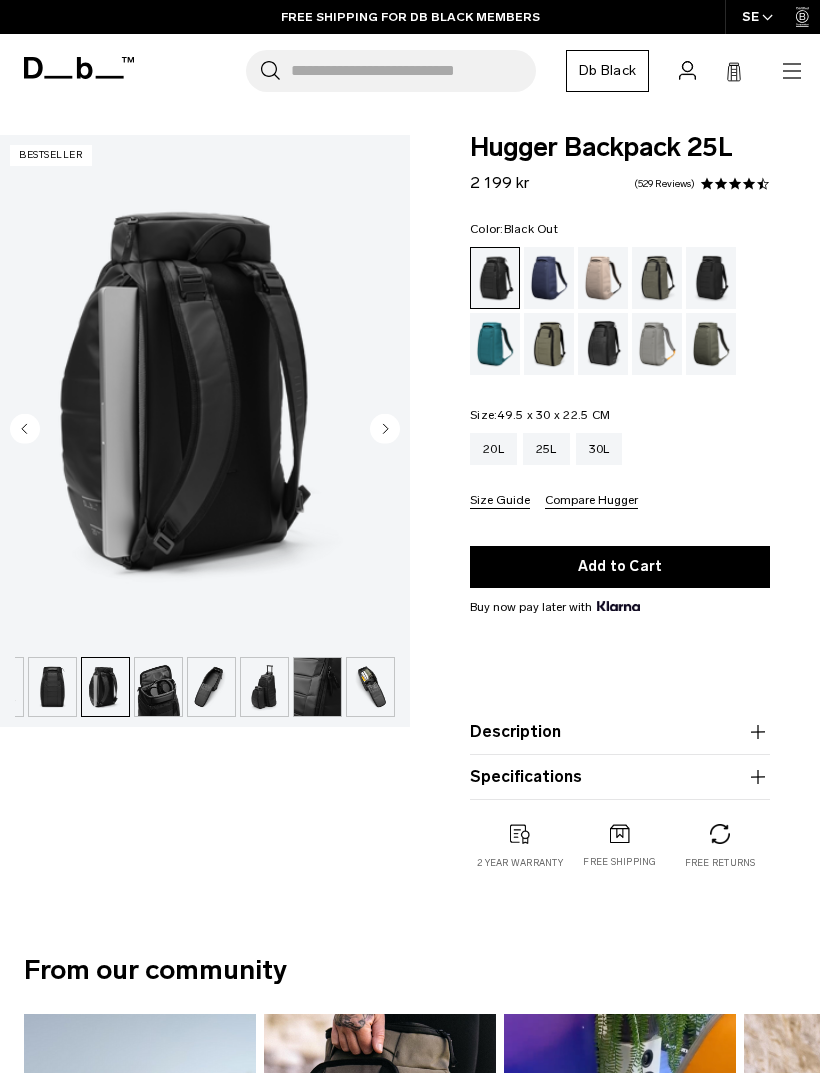 click 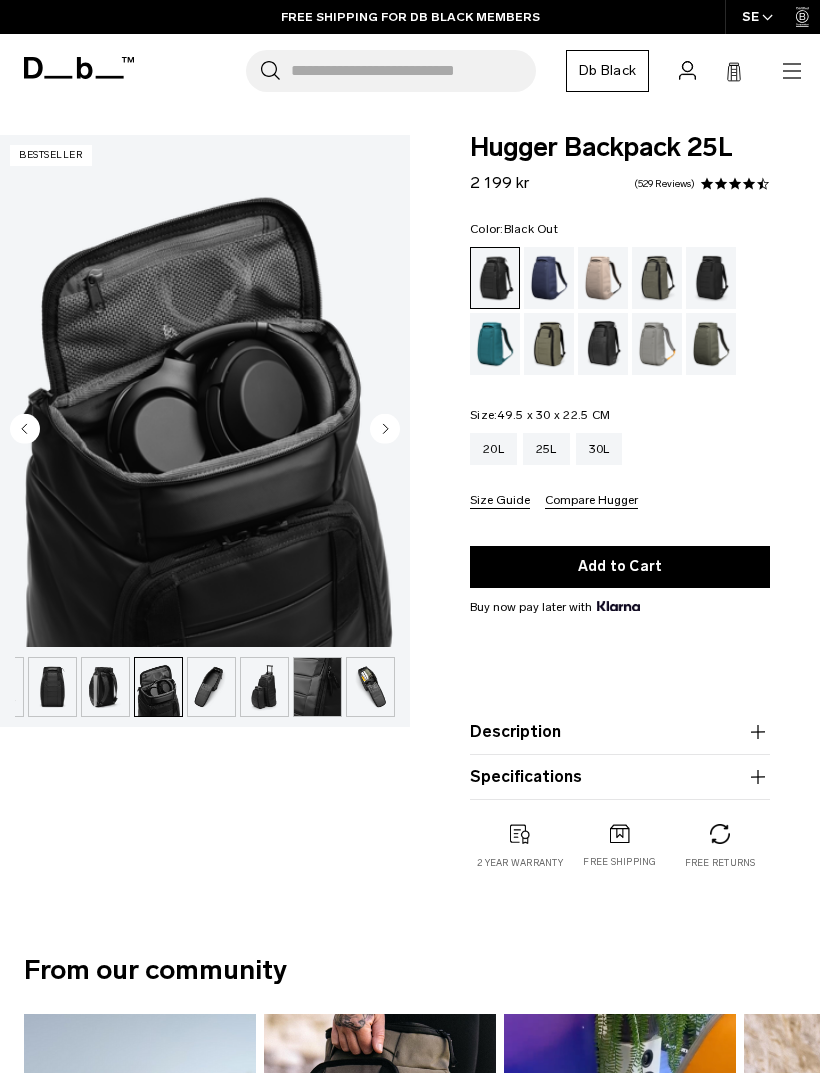 click 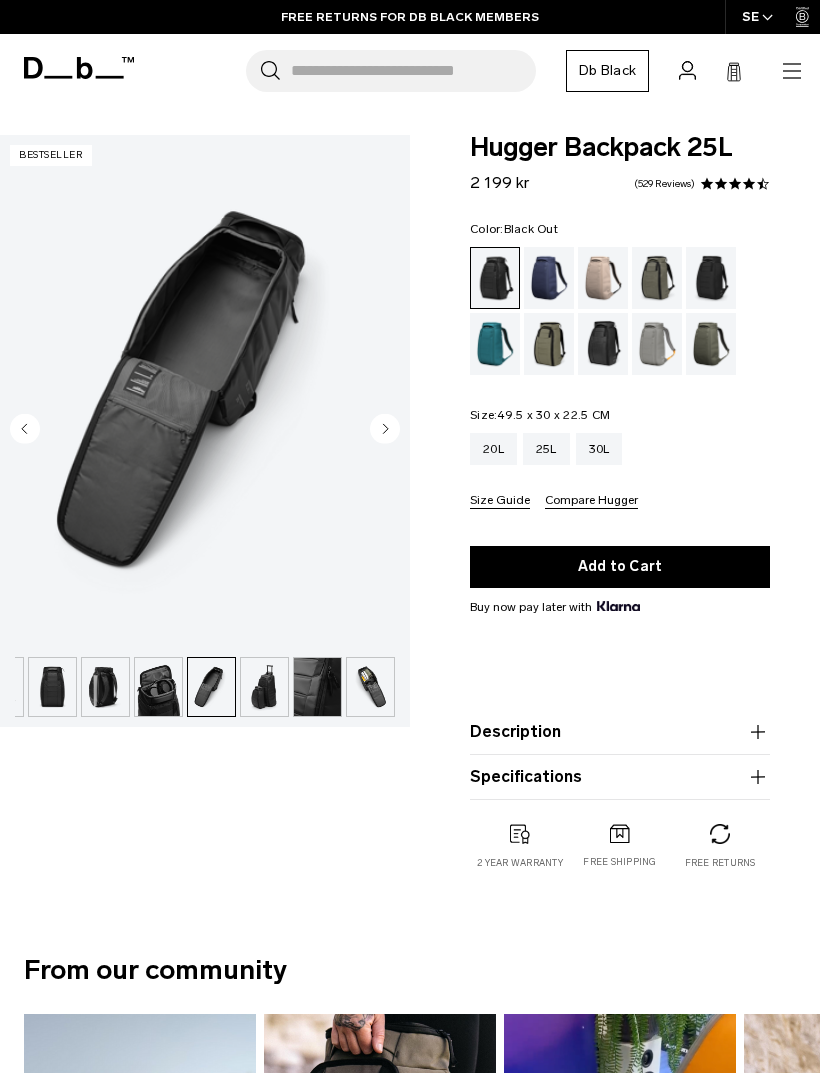 click 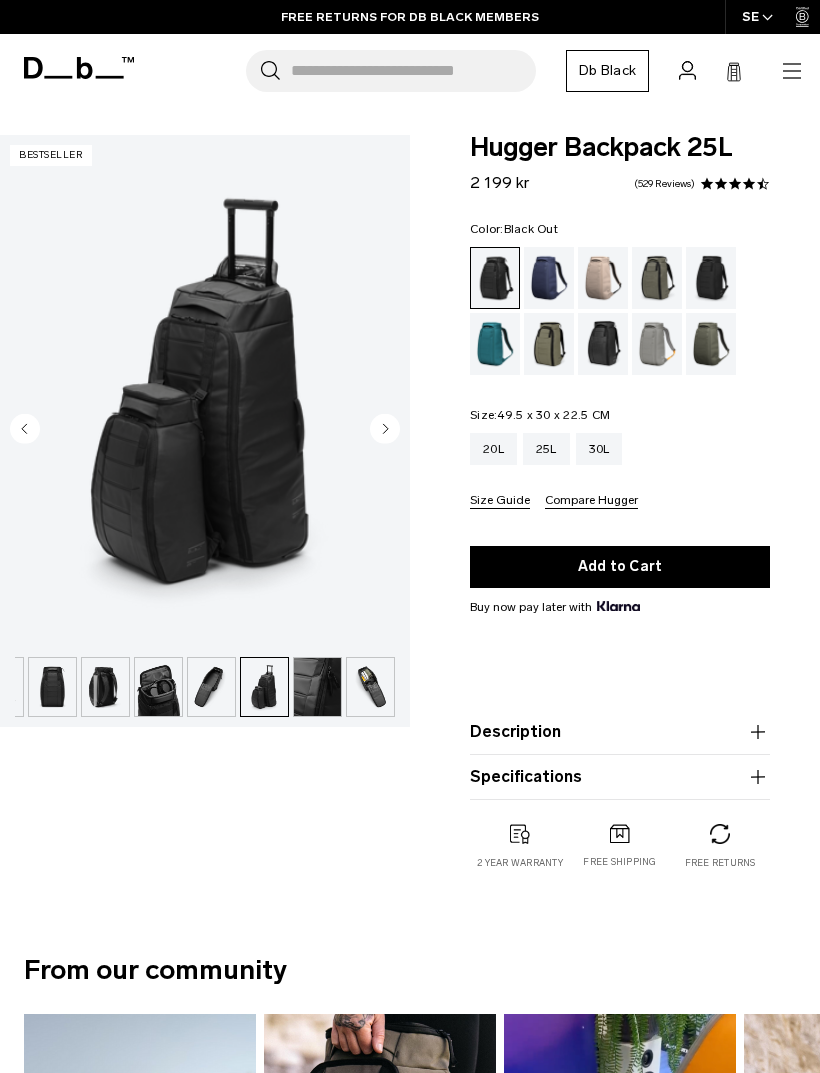 click 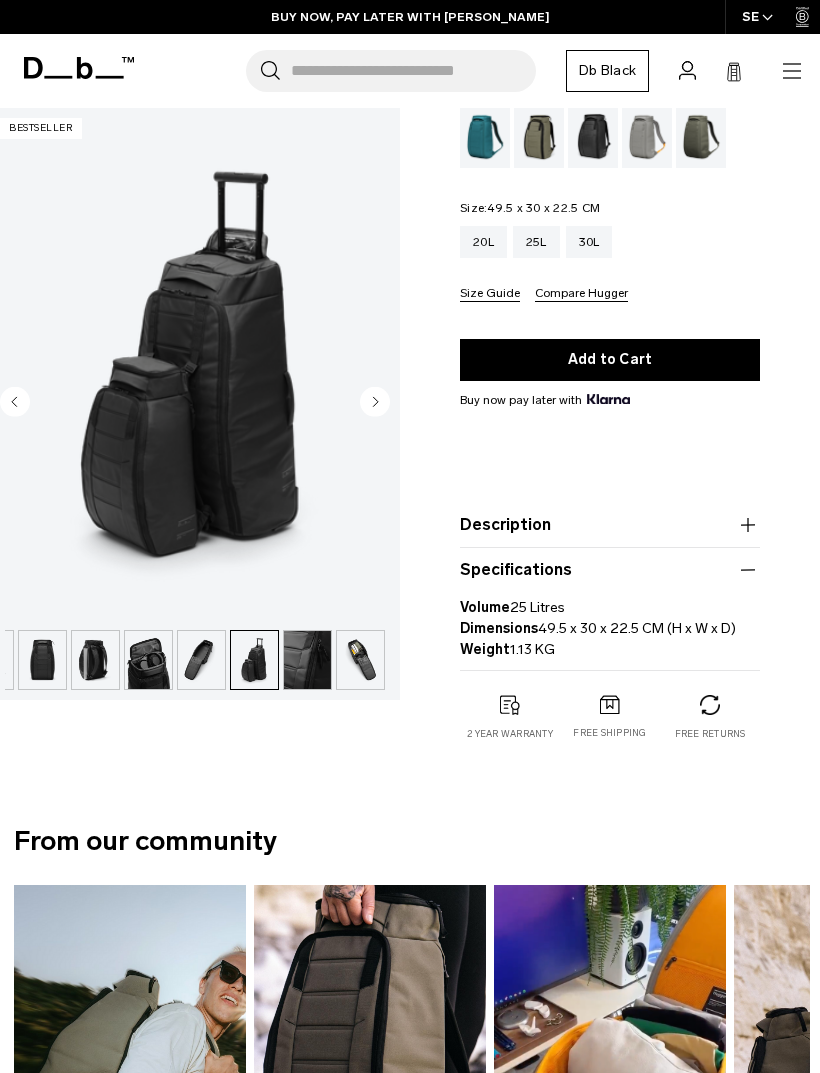 scroll, scrollTop: 0, scrollLeft: 10, axis: horizontal 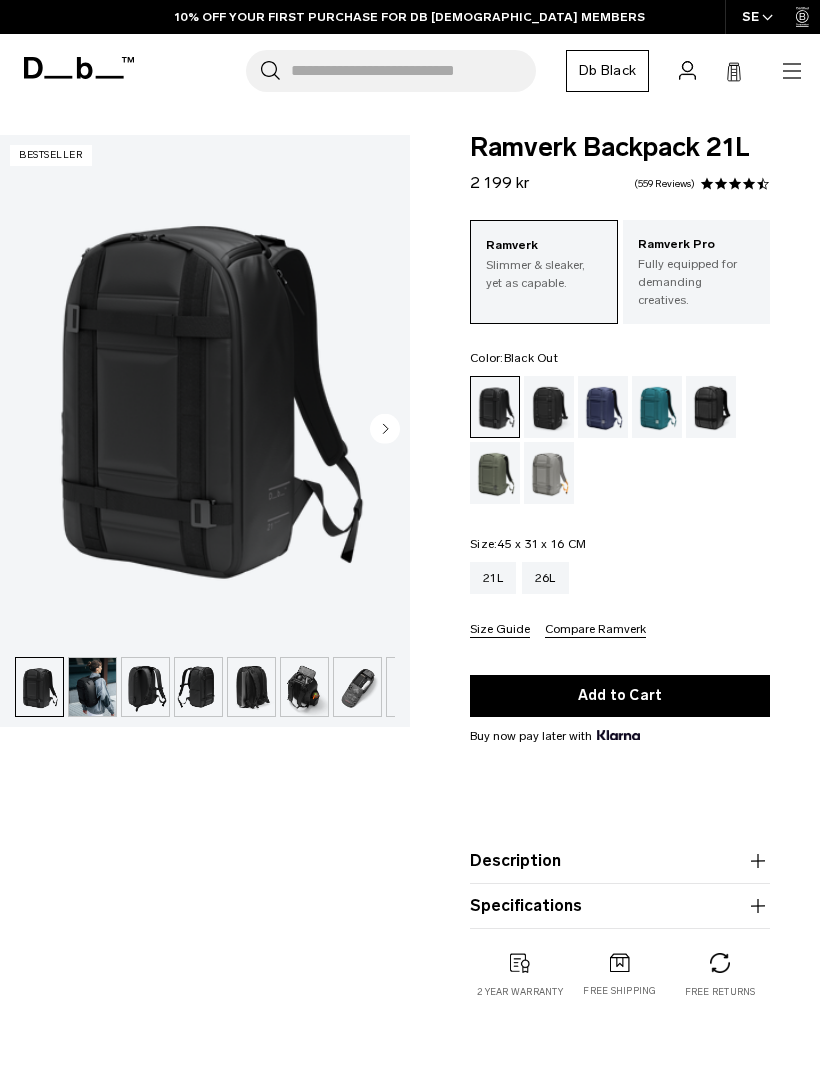click 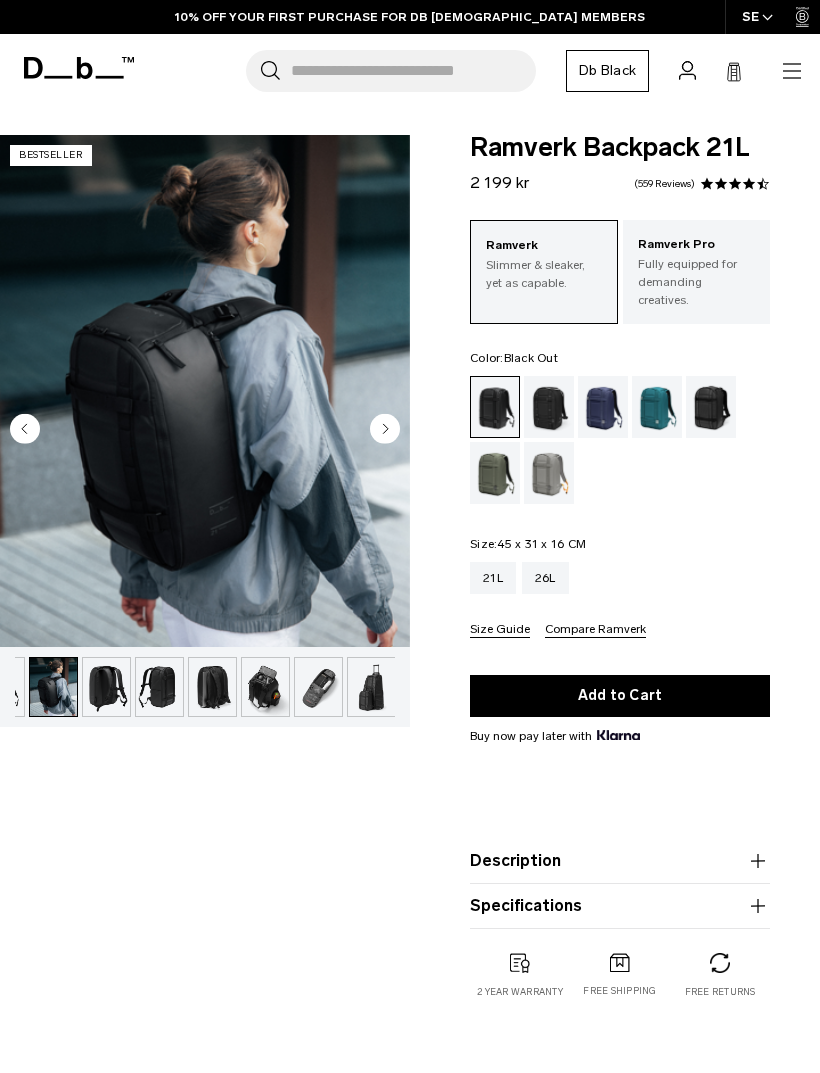 scroll, scrollTop: 0, scrollLeft: 40, axis: horizontal 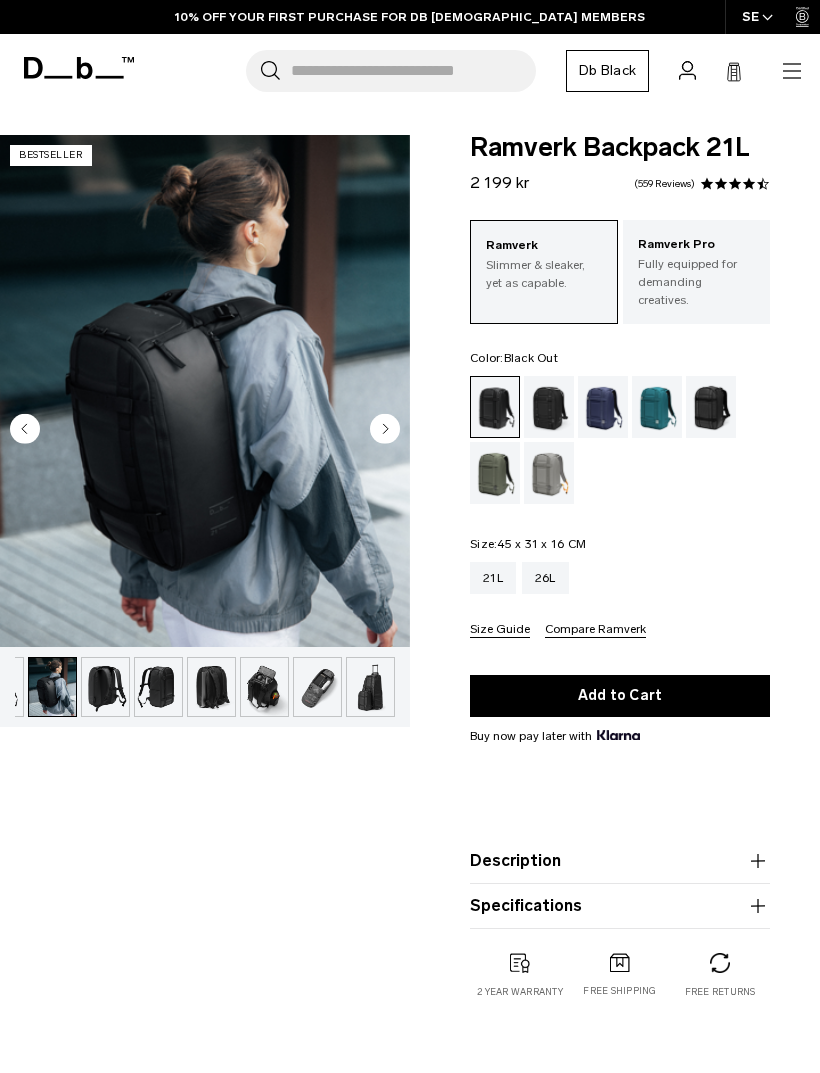 click 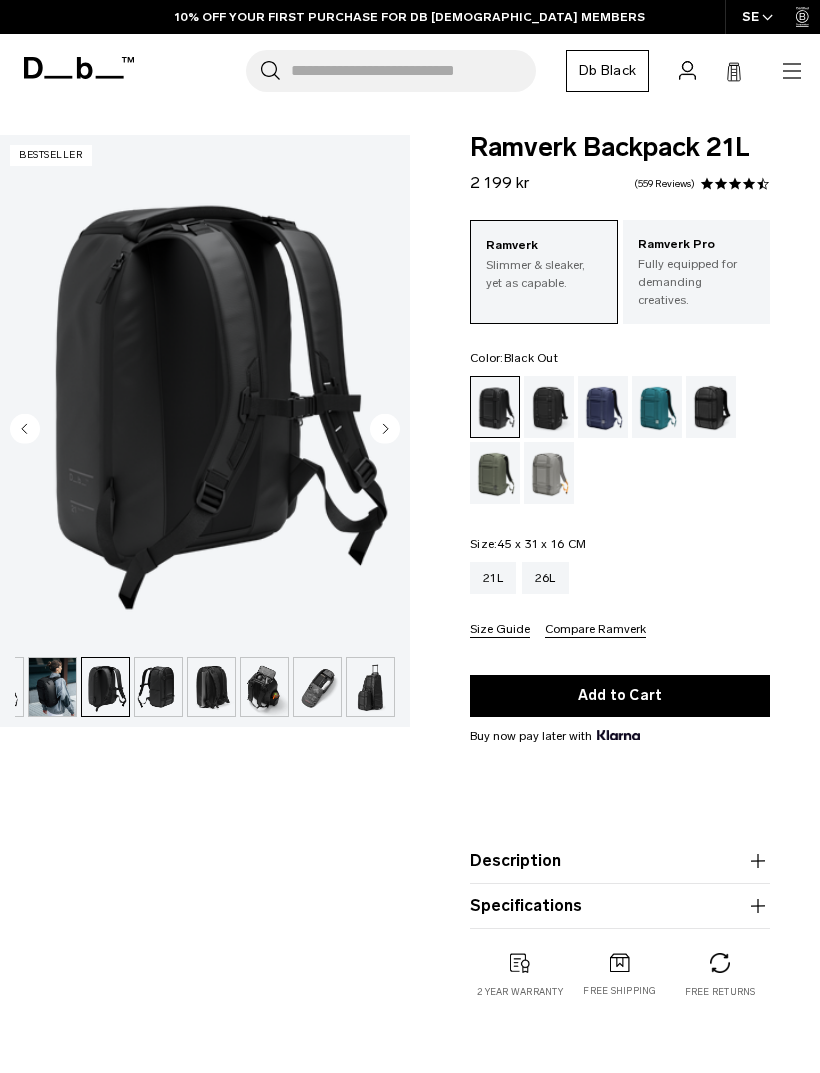 click 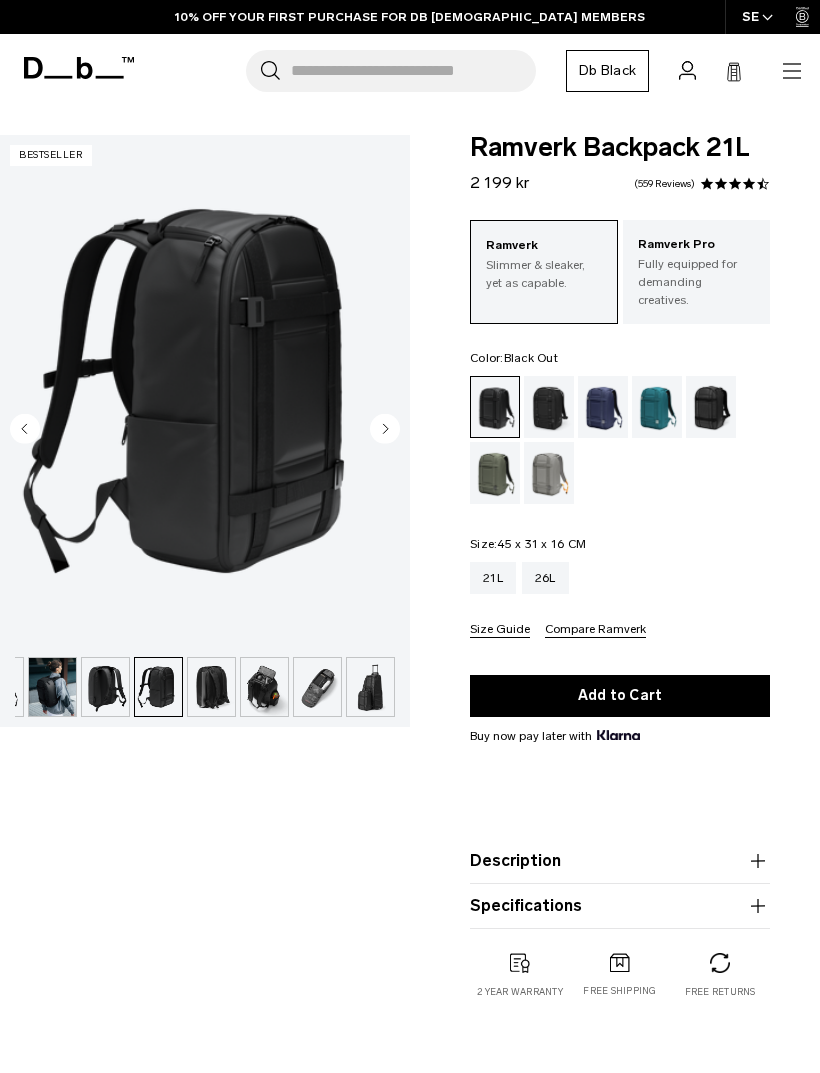 click 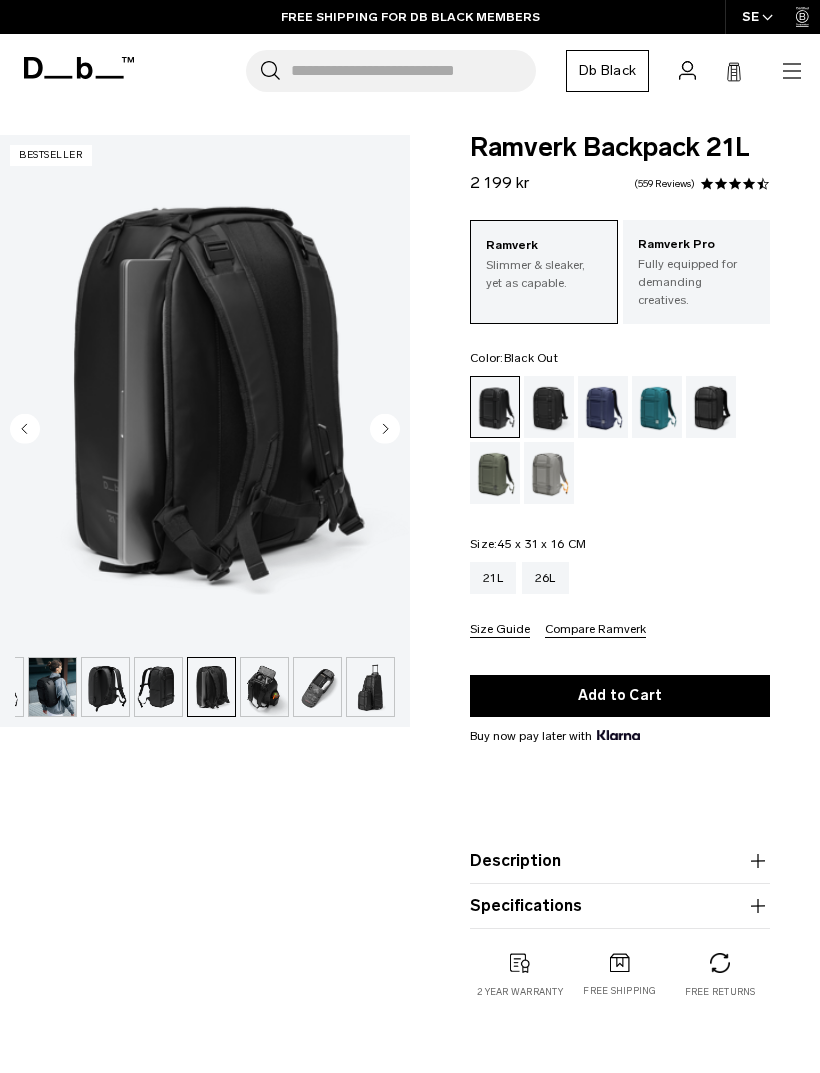 click 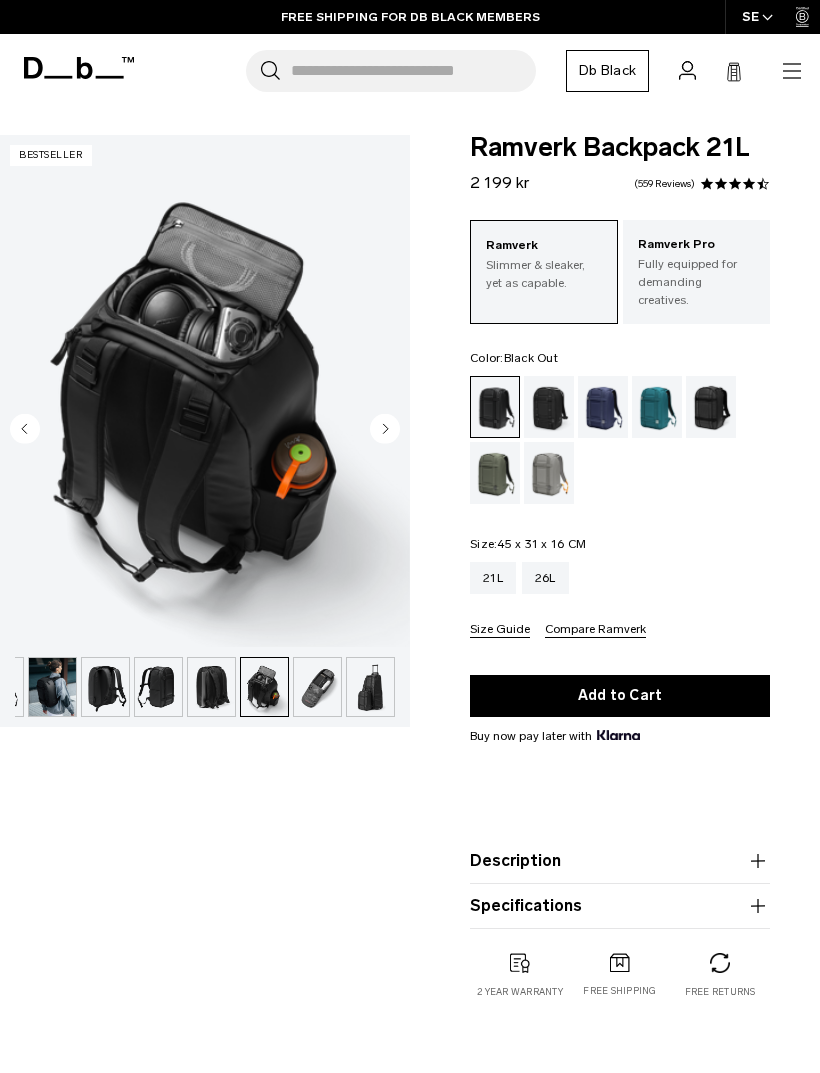 click 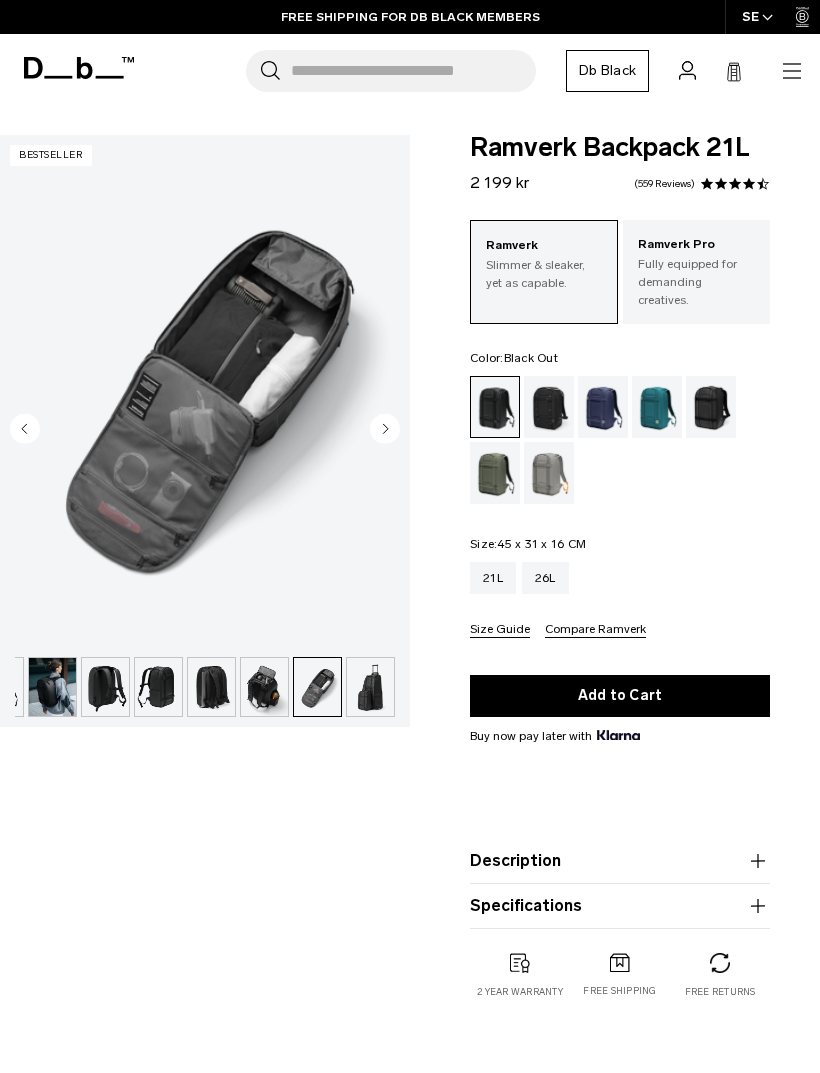 click 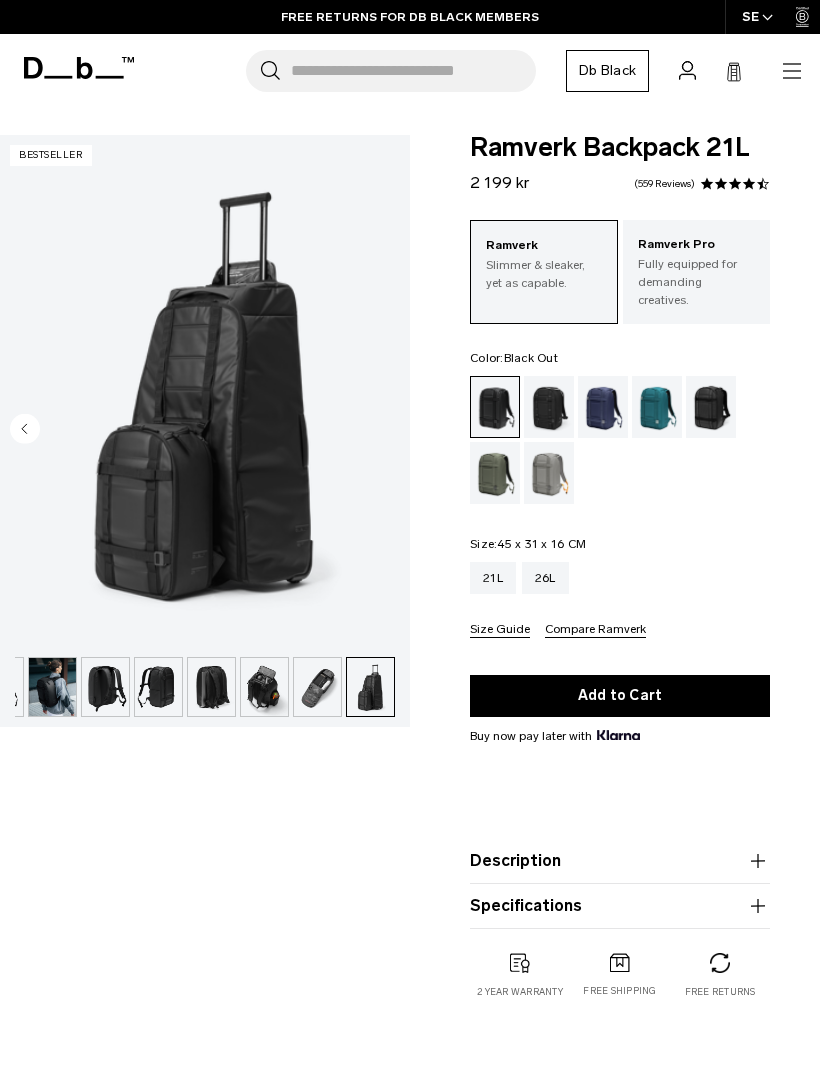 click at bounding box center [205, 391] 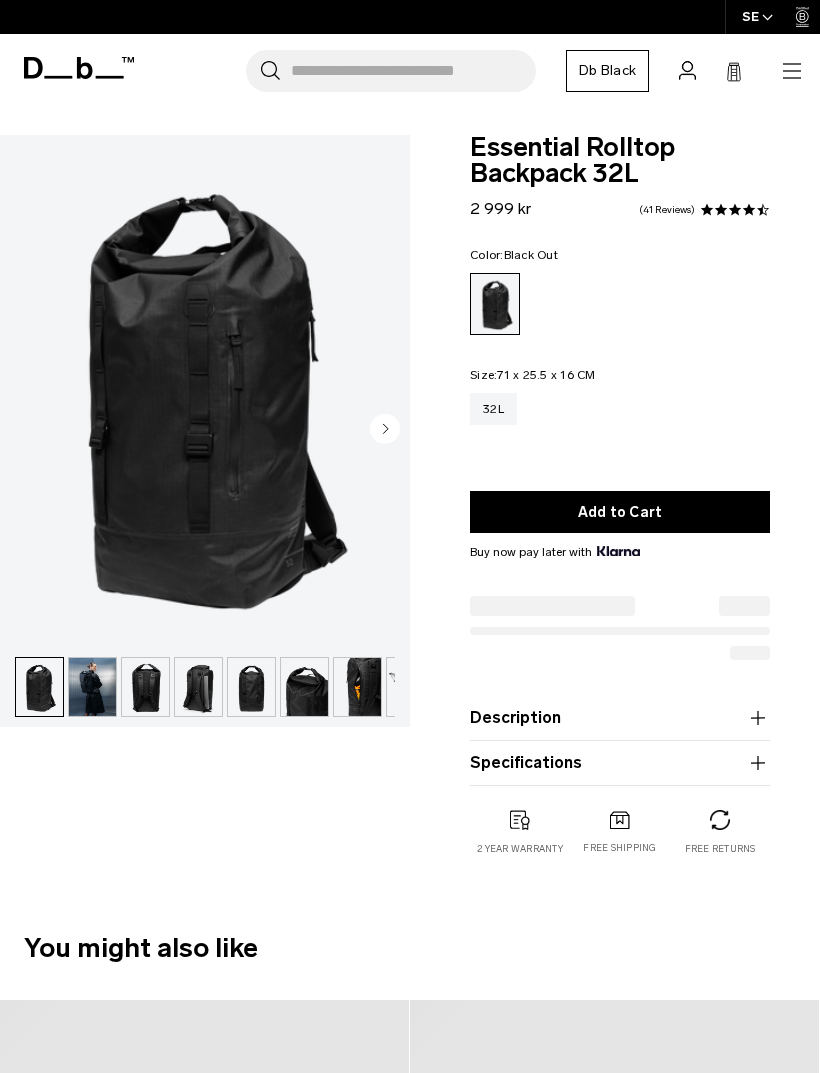 scroll, scrollTop: 0, scrollLeft: 0, axis: both 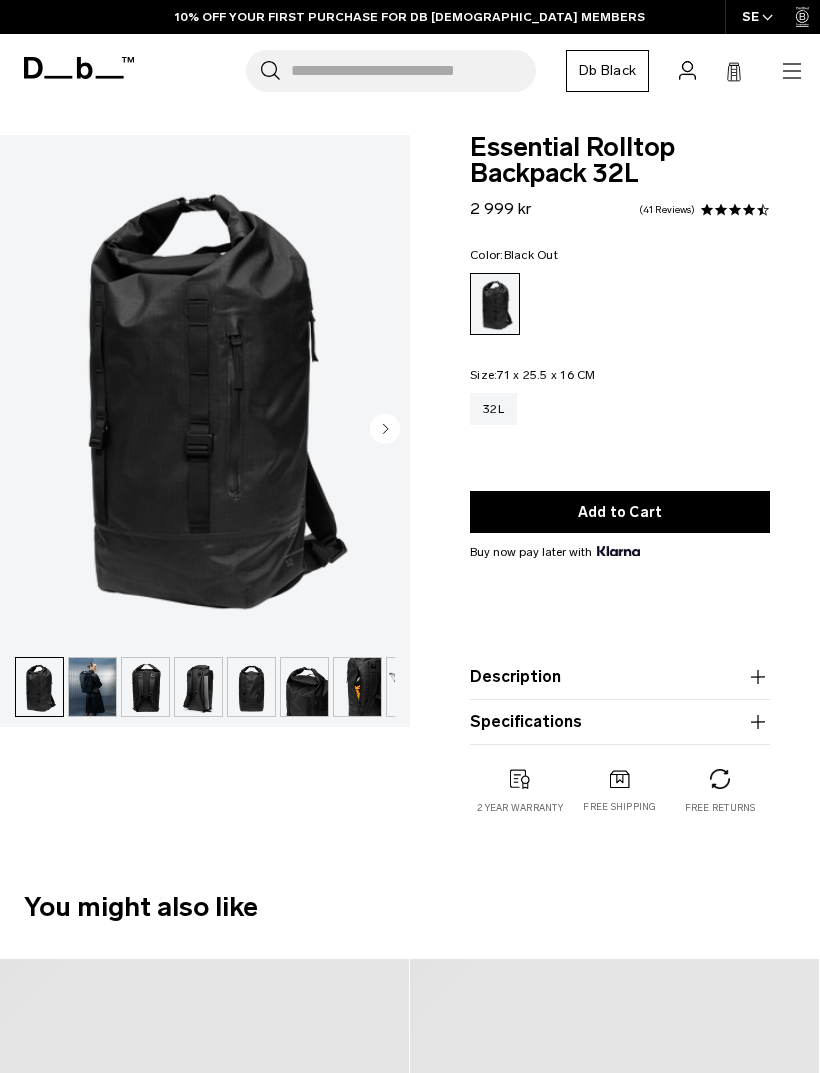 click at bounding box center (92, 687) 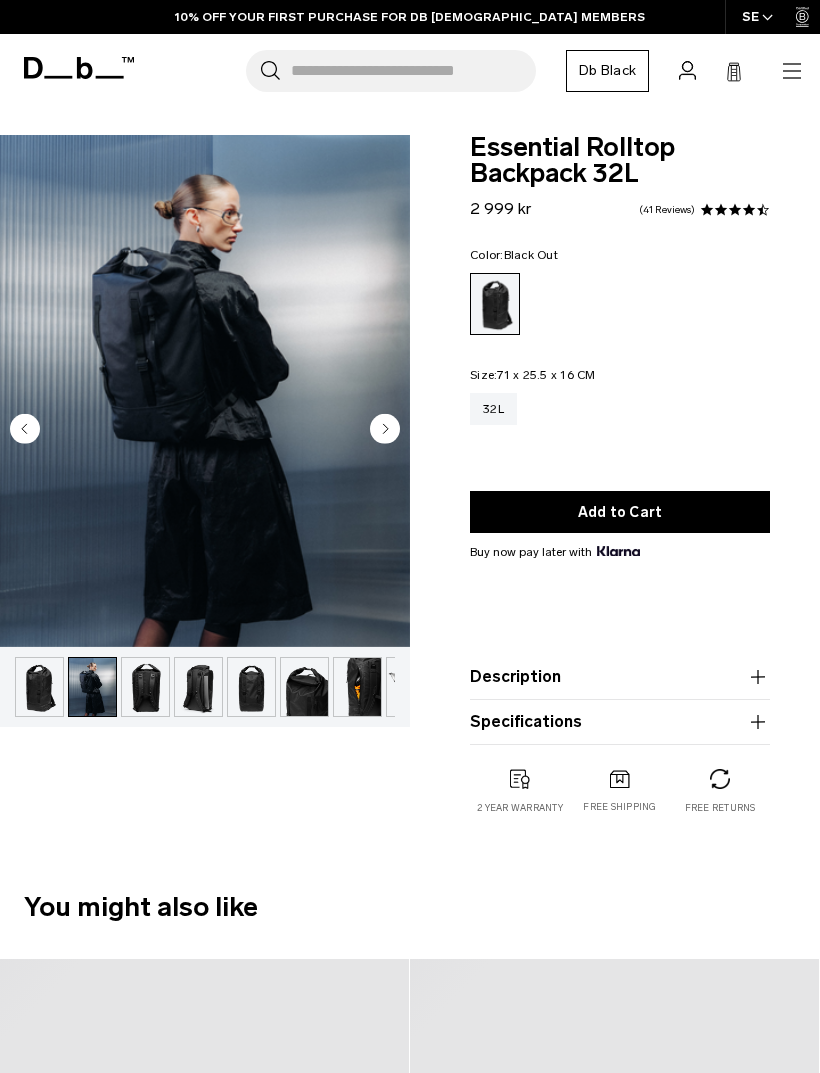 scroll, scrollTop: 0, scrollLeft: 2, axis: horizontal 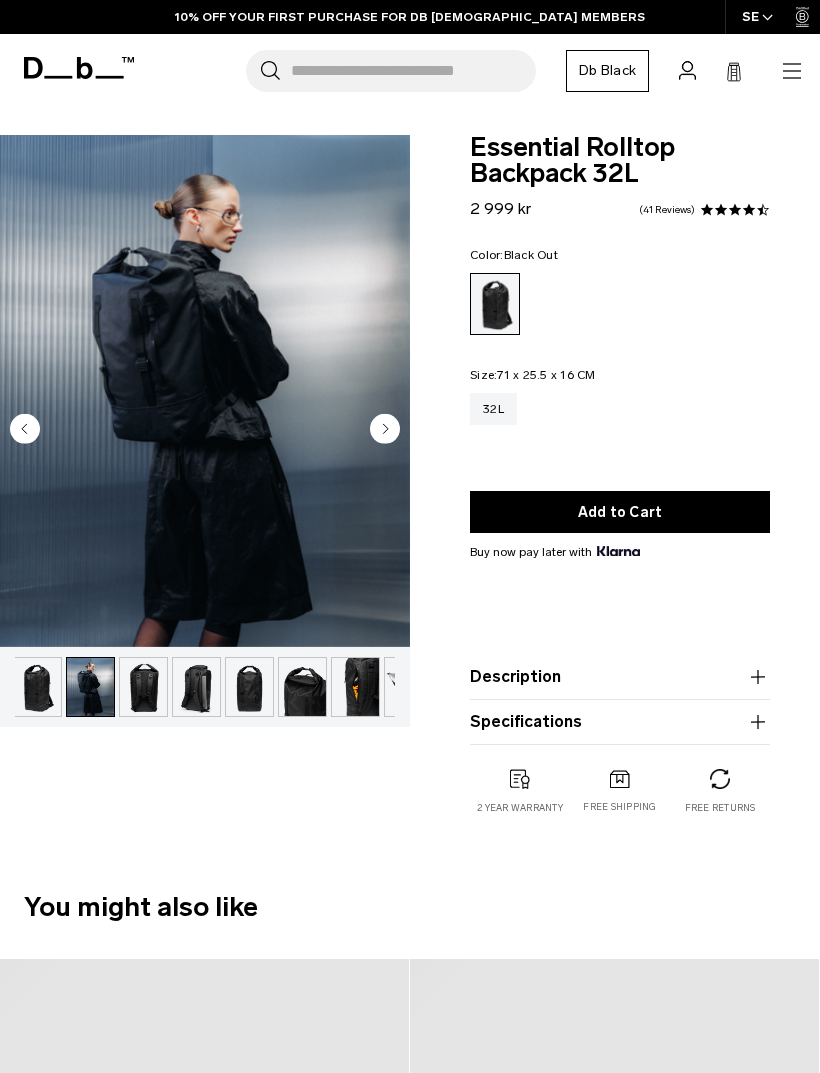 click at bounding box center [90, 687] 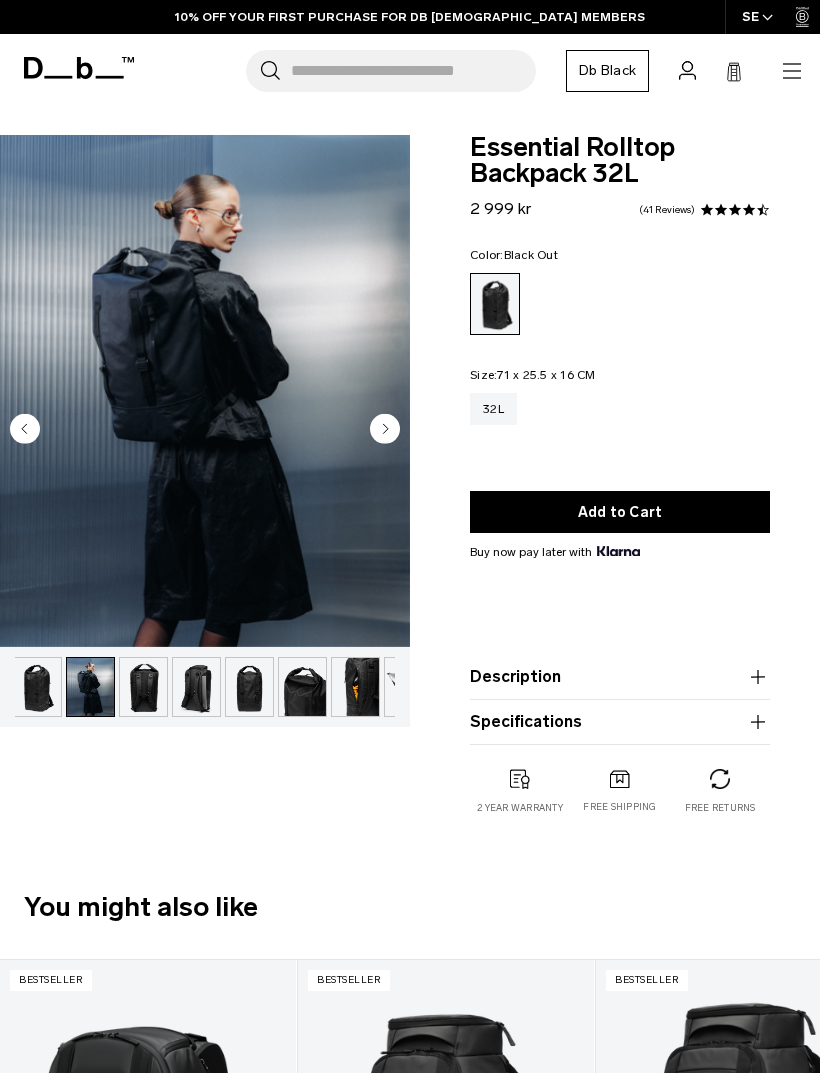 click at bounding box center (143, 687) 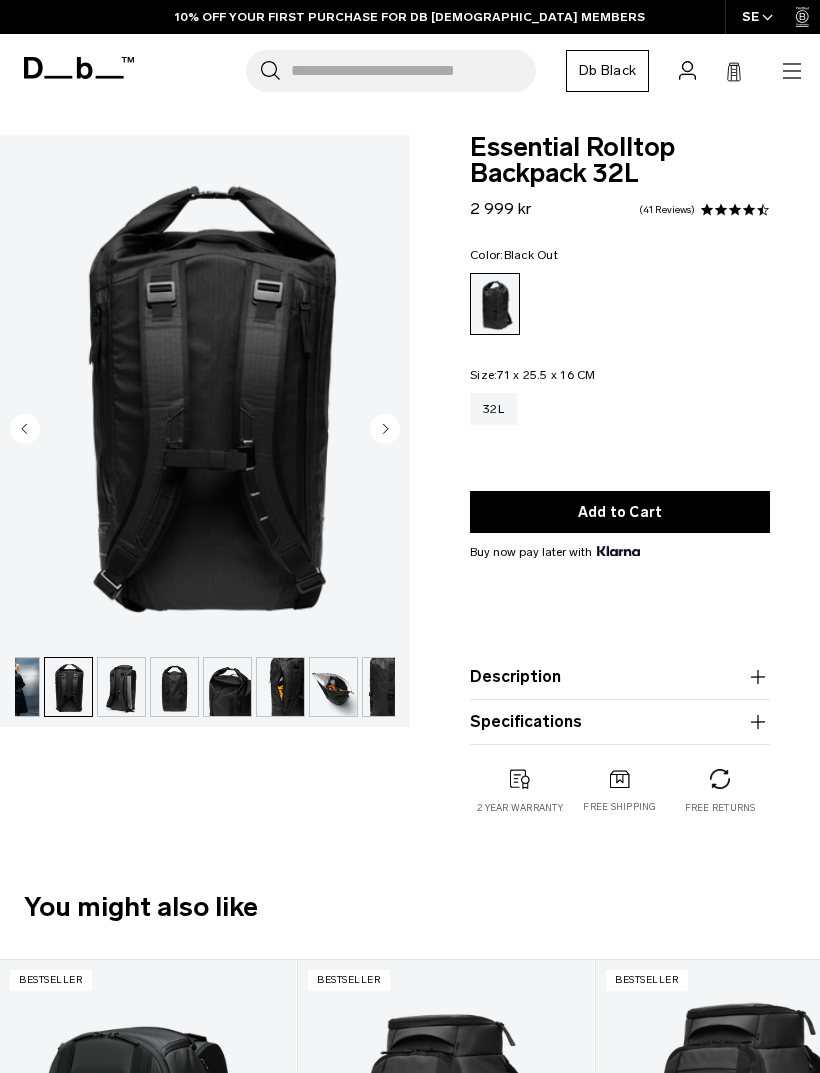 scroll, scrollTop: 0, scrollLeft: 93, axis: horizontal 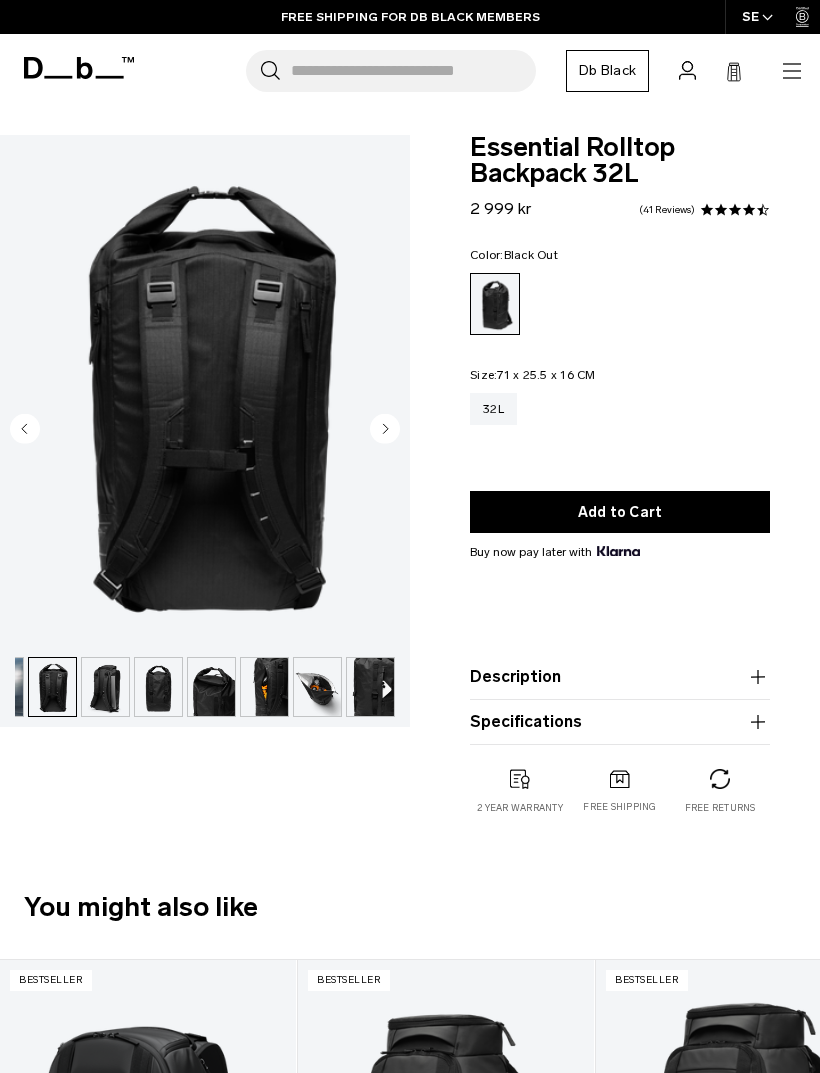 click at bounding box center [158, 687] 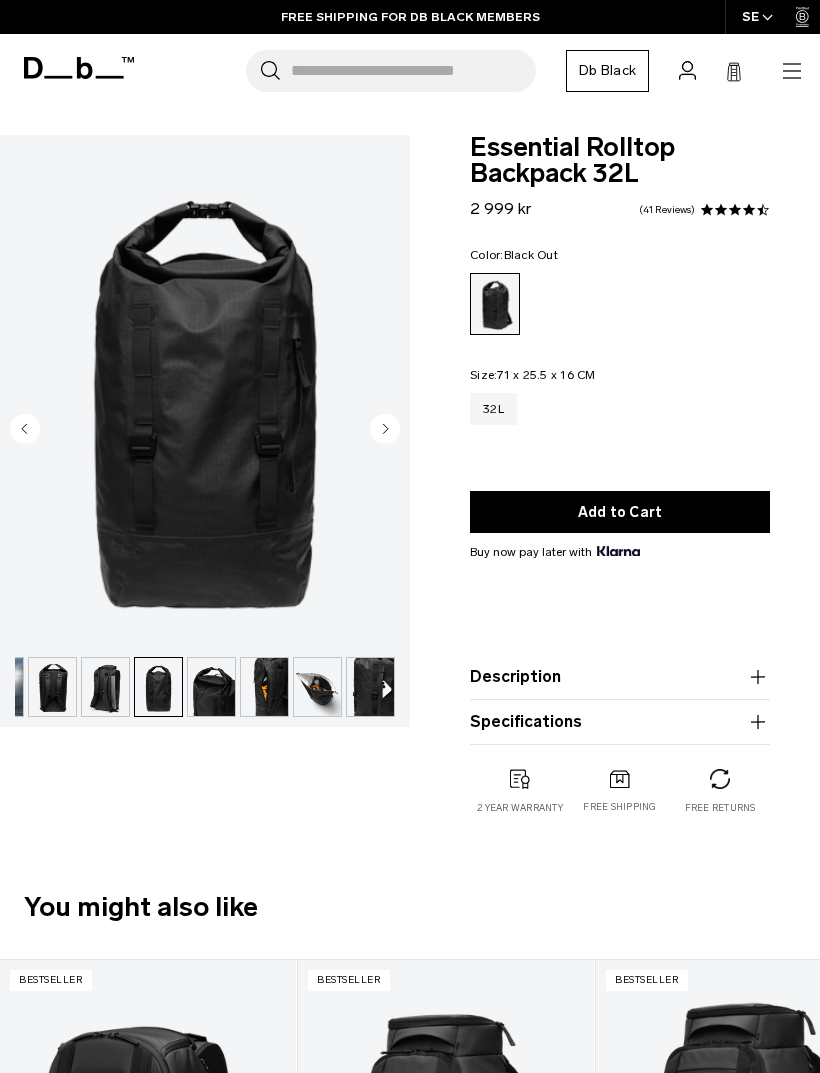 click at bounding box center [211, 687] 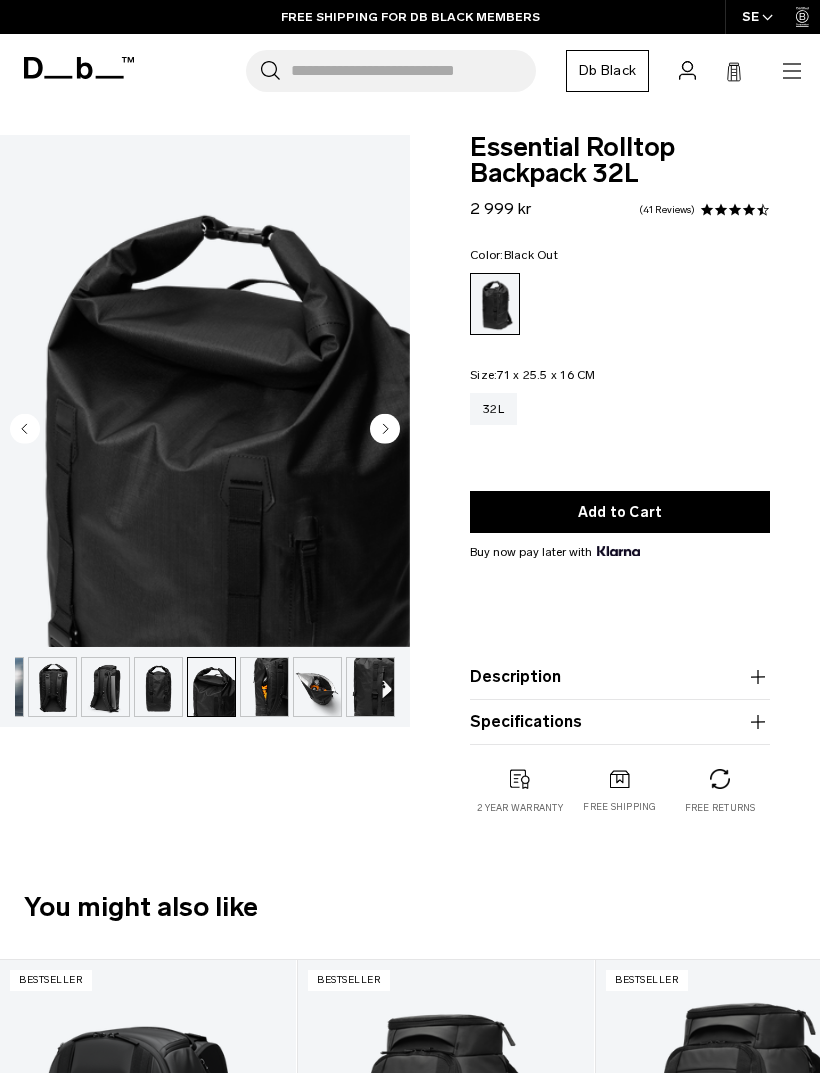 click at bounding box center (264, 687) 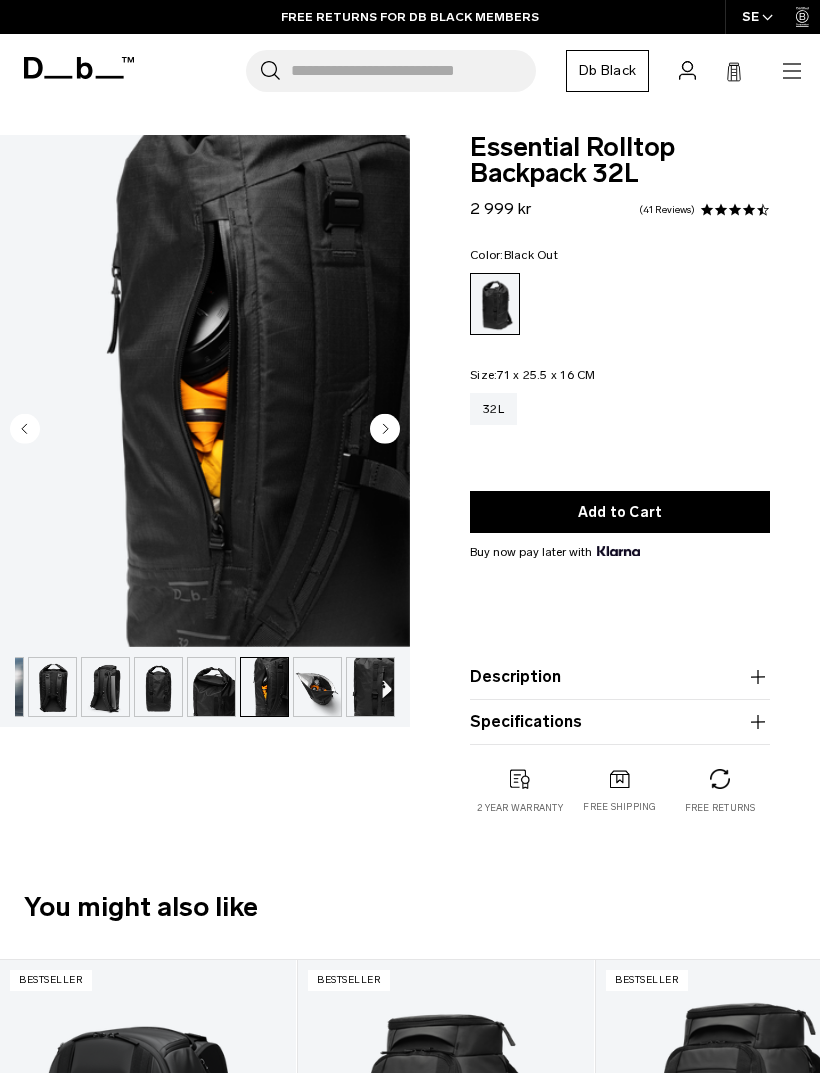 click at bounding box center [317, 687] 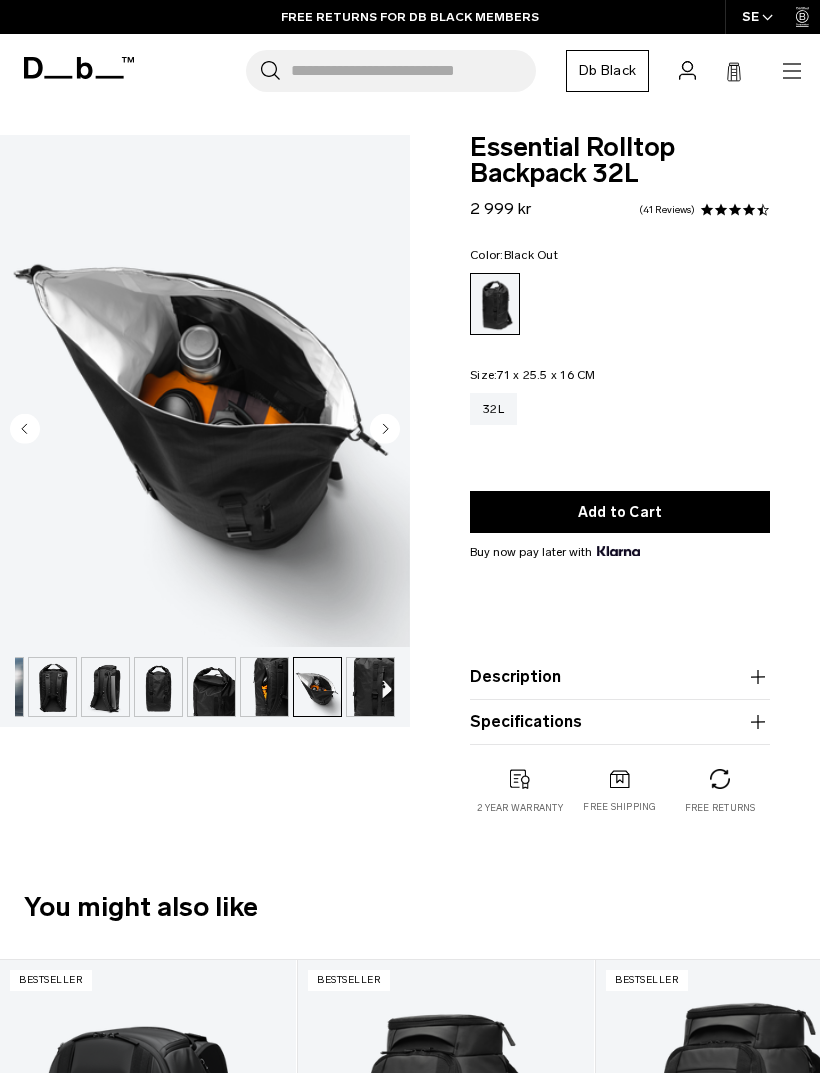 click at bounding box center (370, 687) 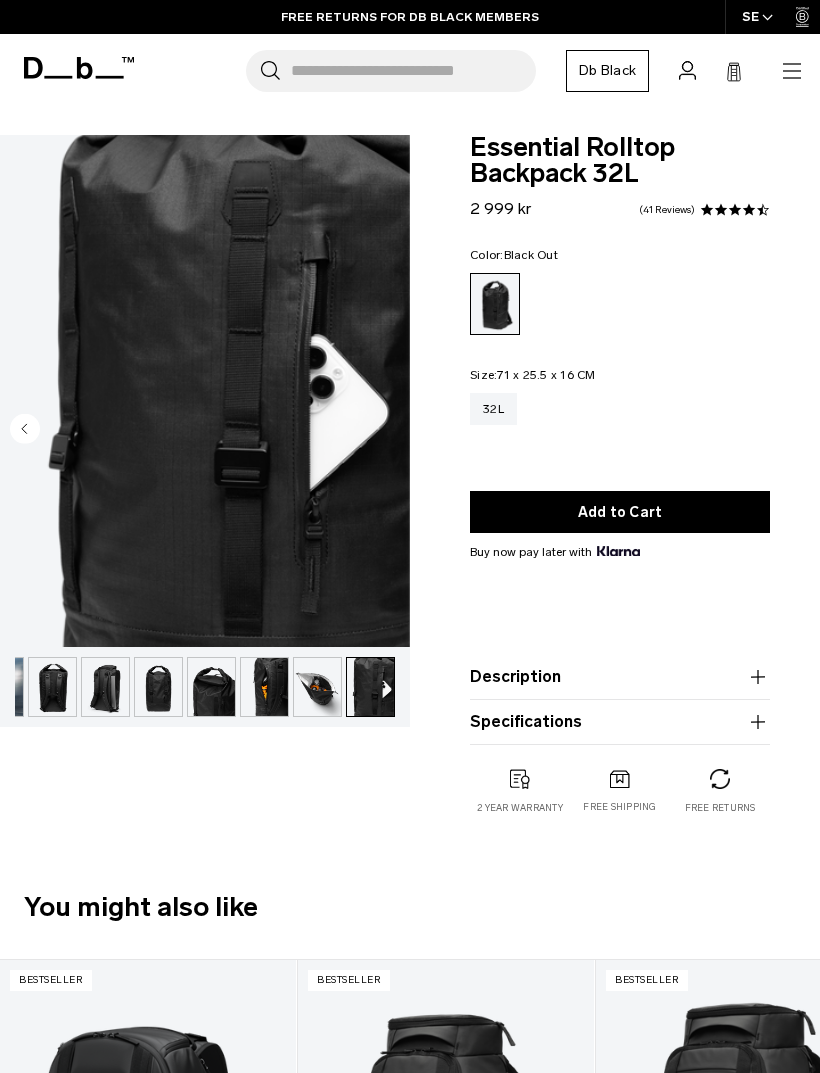 scroll, scrollTop: 0, scrollLeft: 10, axis: horizontal 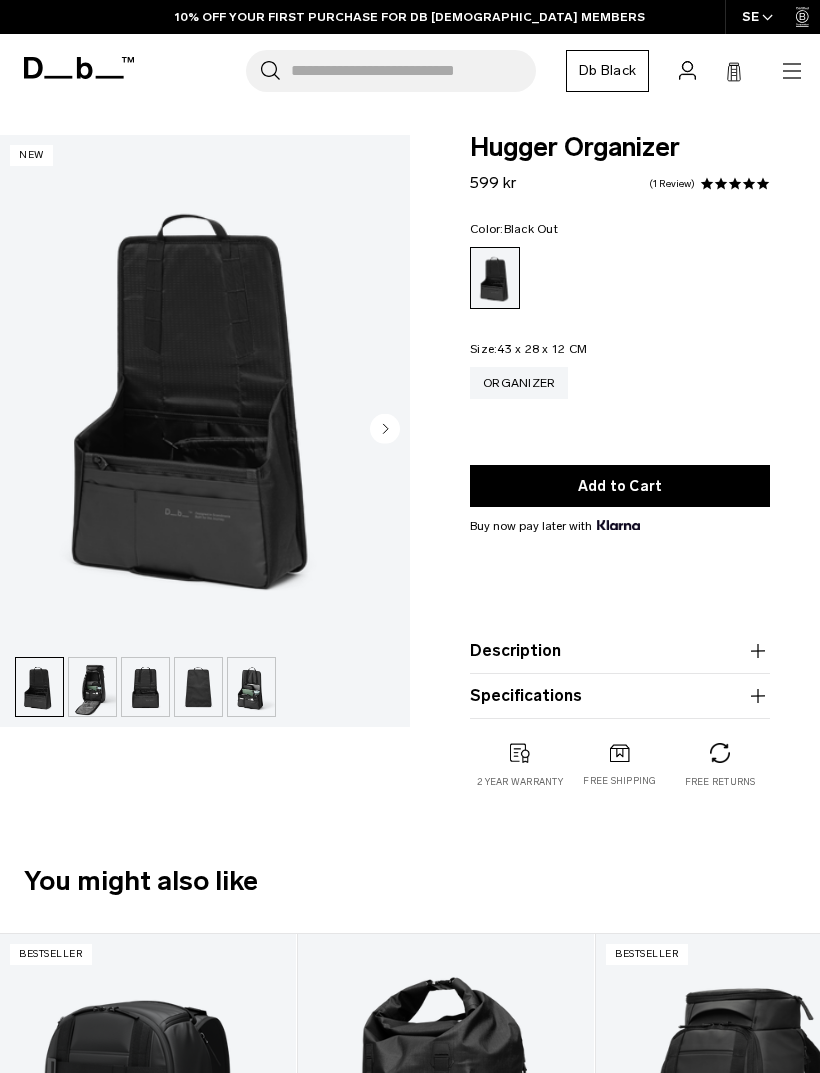 click at bounding box center [145, 687] 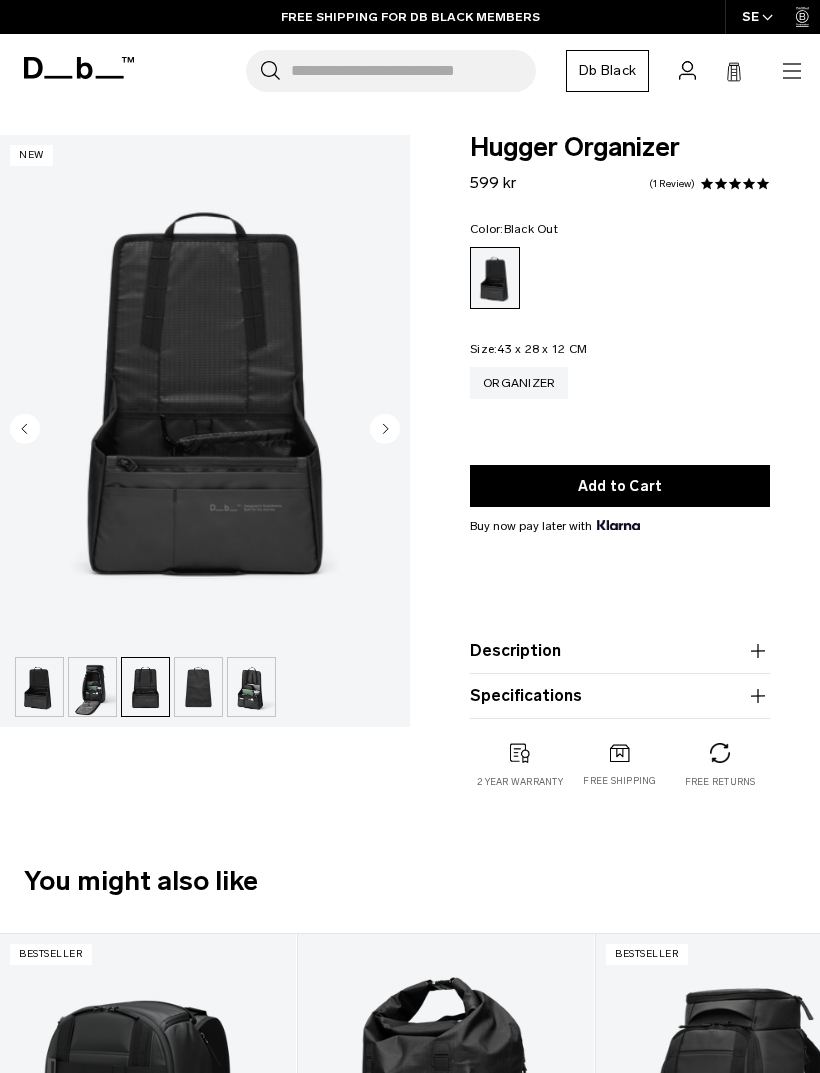 click at bounding box center (198, 687) 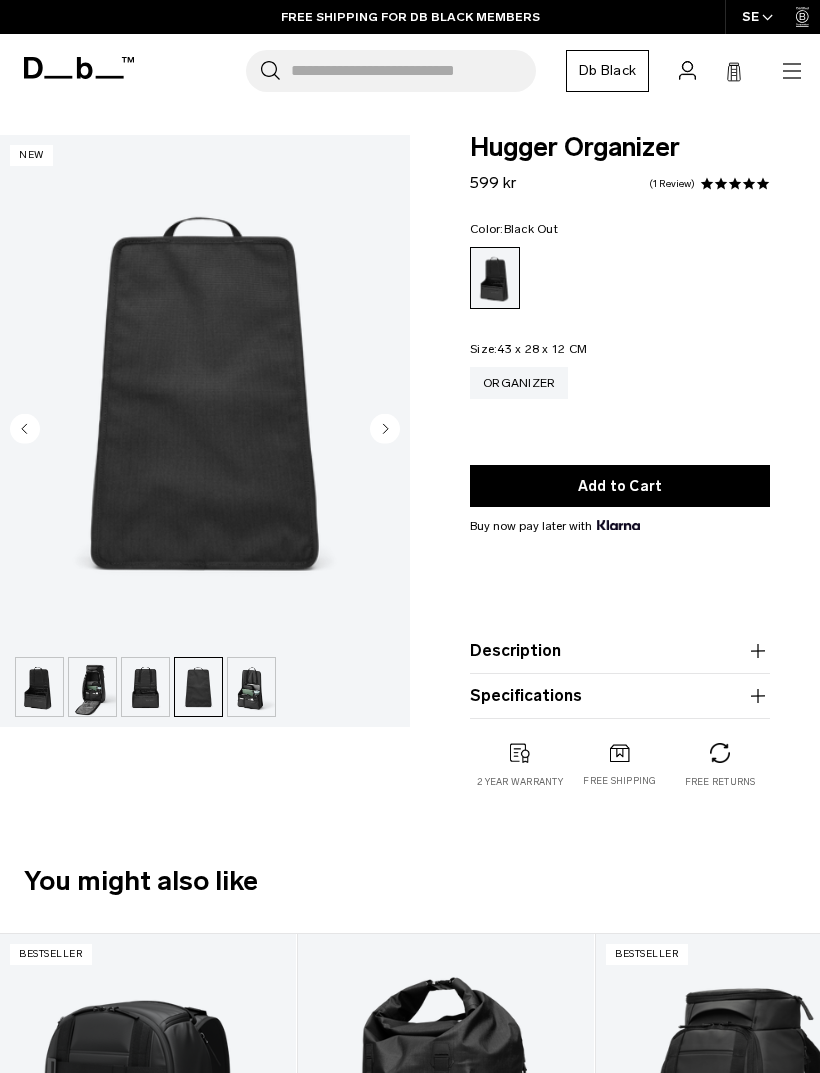 click at bounding box center (251, 687) 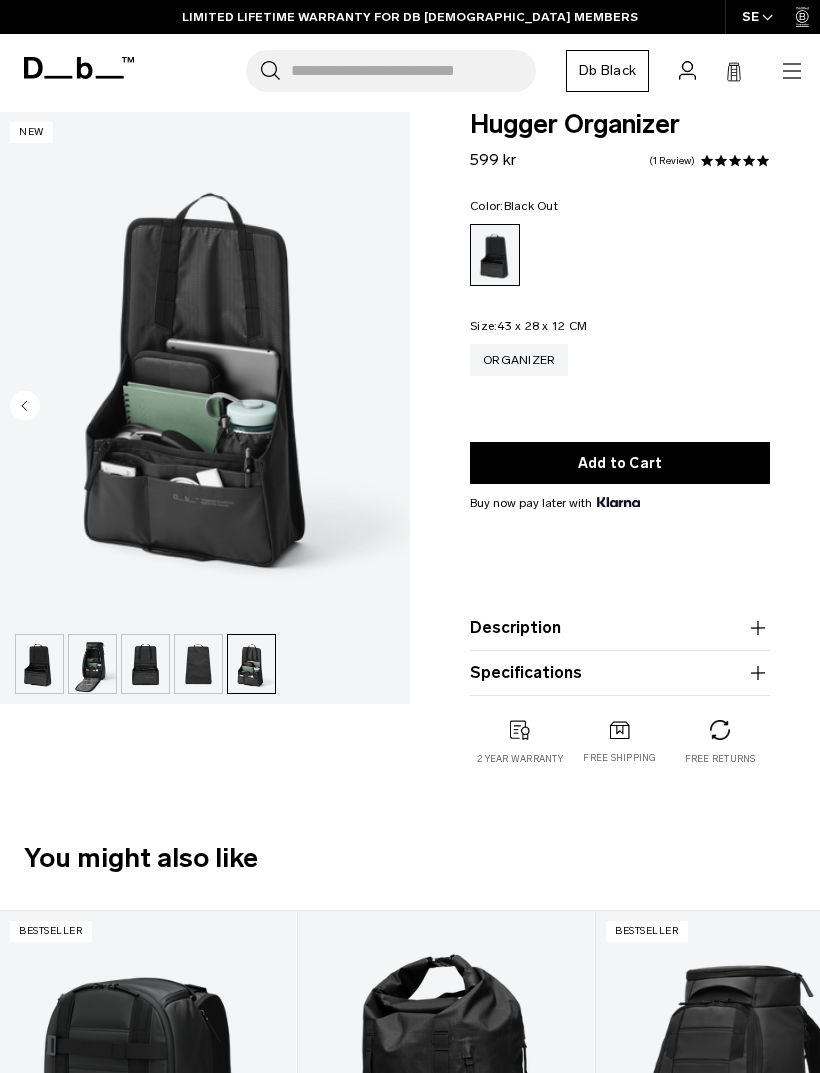 scroll, scrollTop: 0, scrollLeft: 0, axis: both 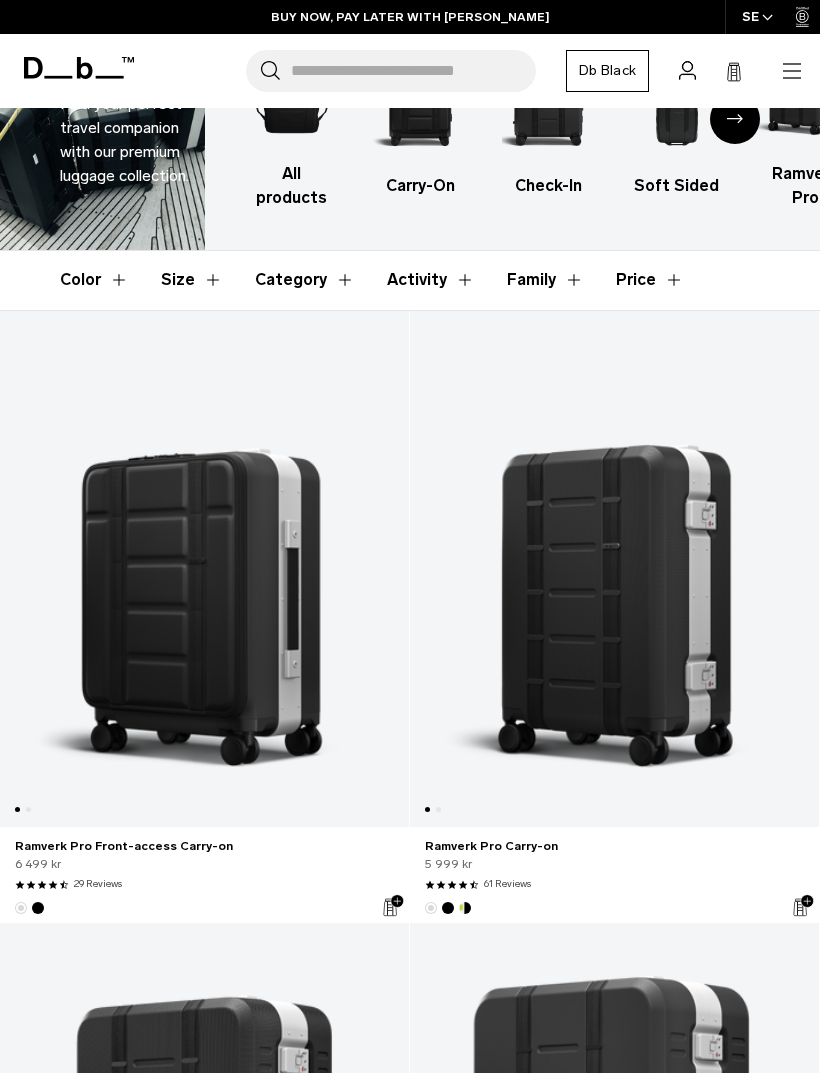 click at bounding box center [204, 569] 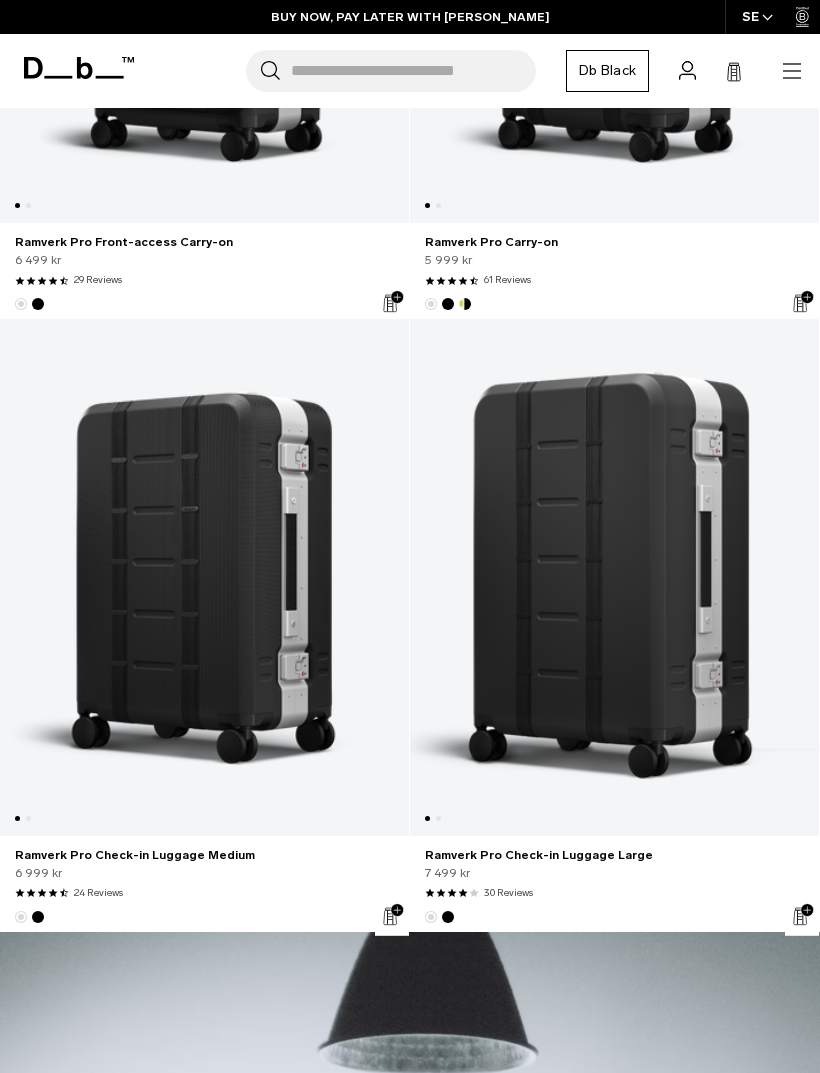 scroll, scrollTop: 0, scrollLeft: 0, axis: both 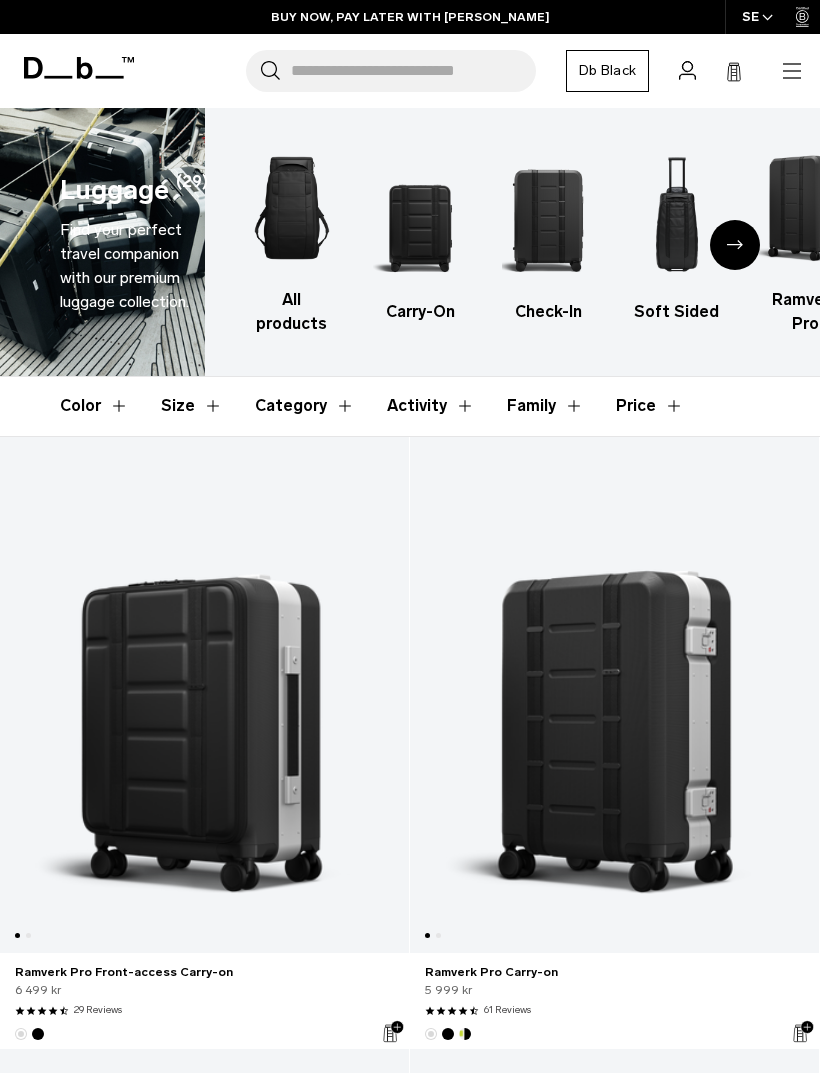 click 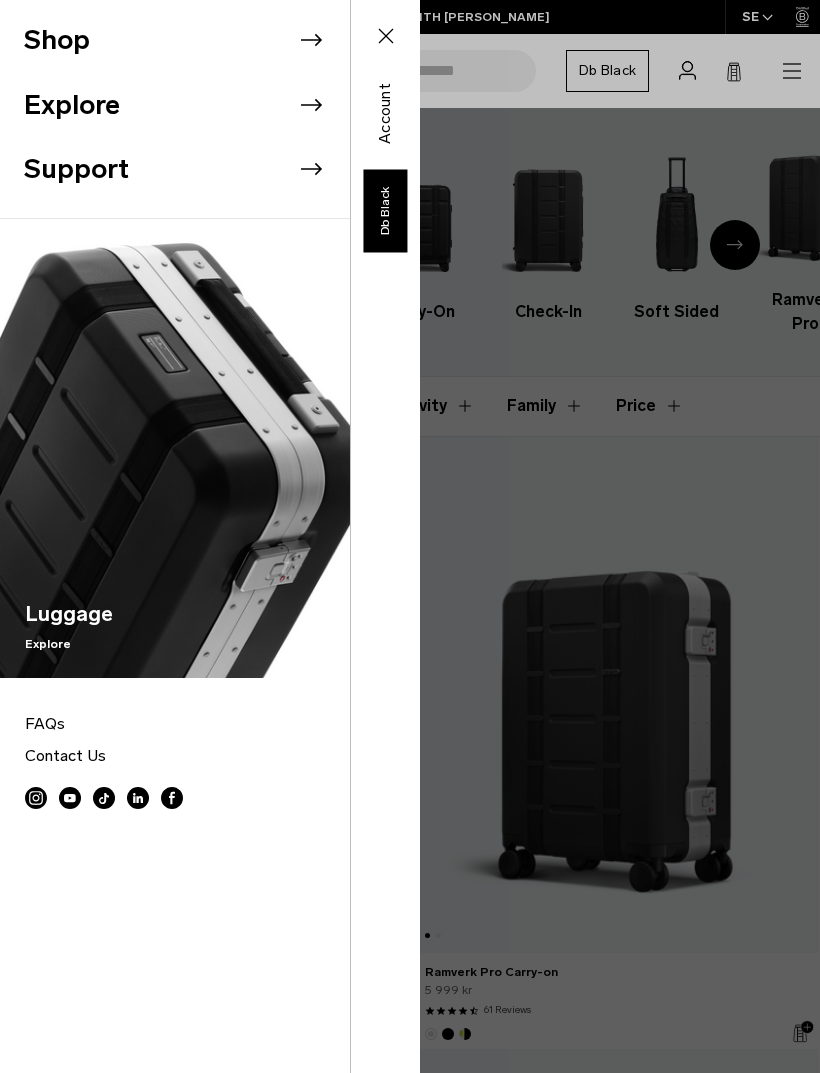 click on "Shop" at bounding box center [187, 40] 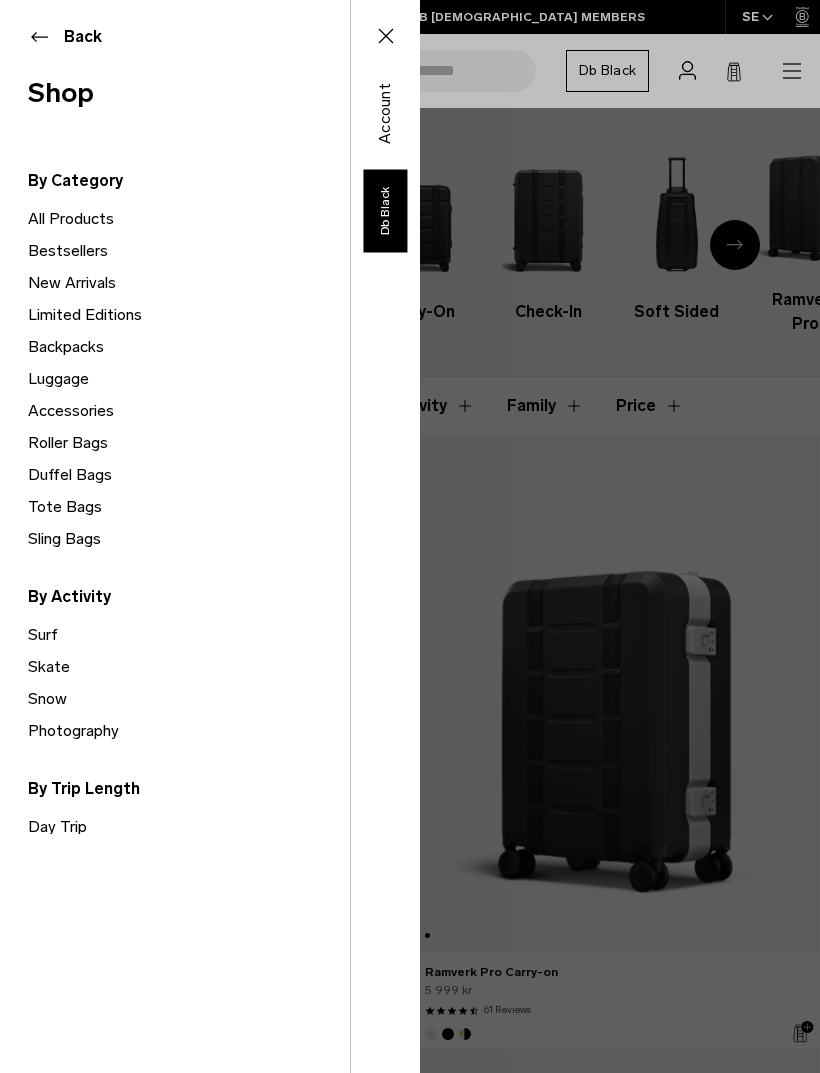 click on "Duffel Bags" at bounding box center (189, 475) 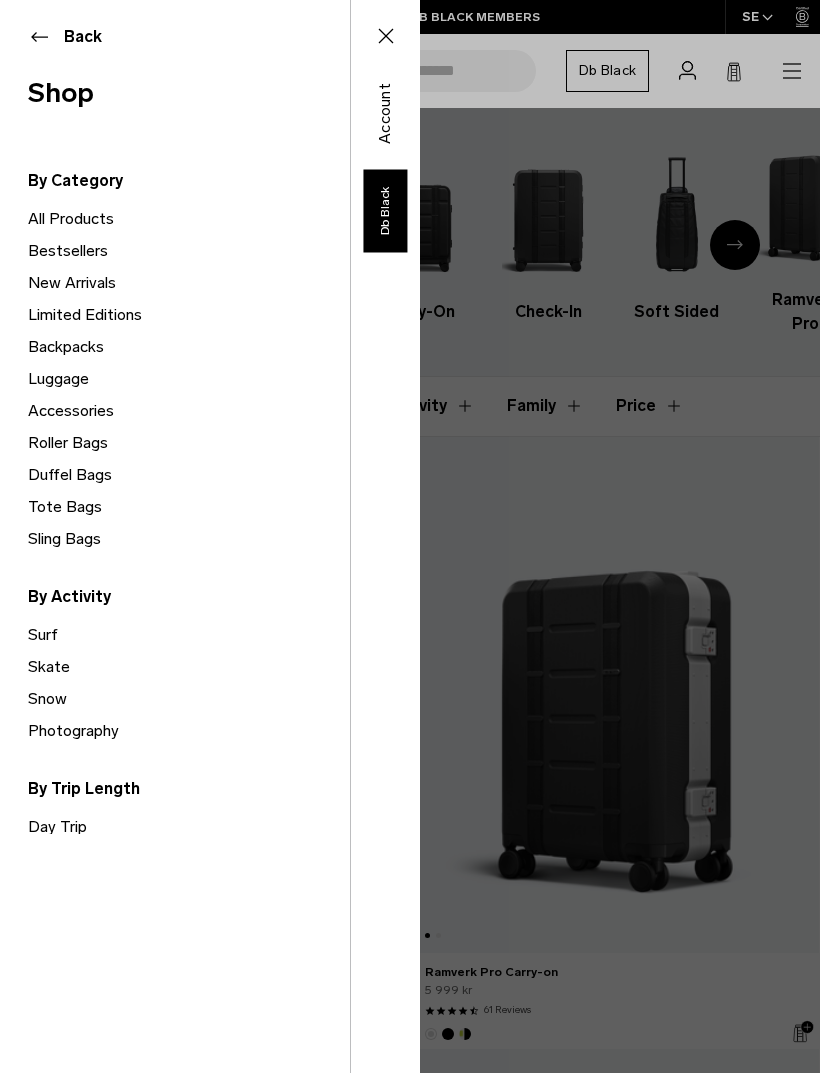 click on "Roller Bags" at bounding box center [189, 443] 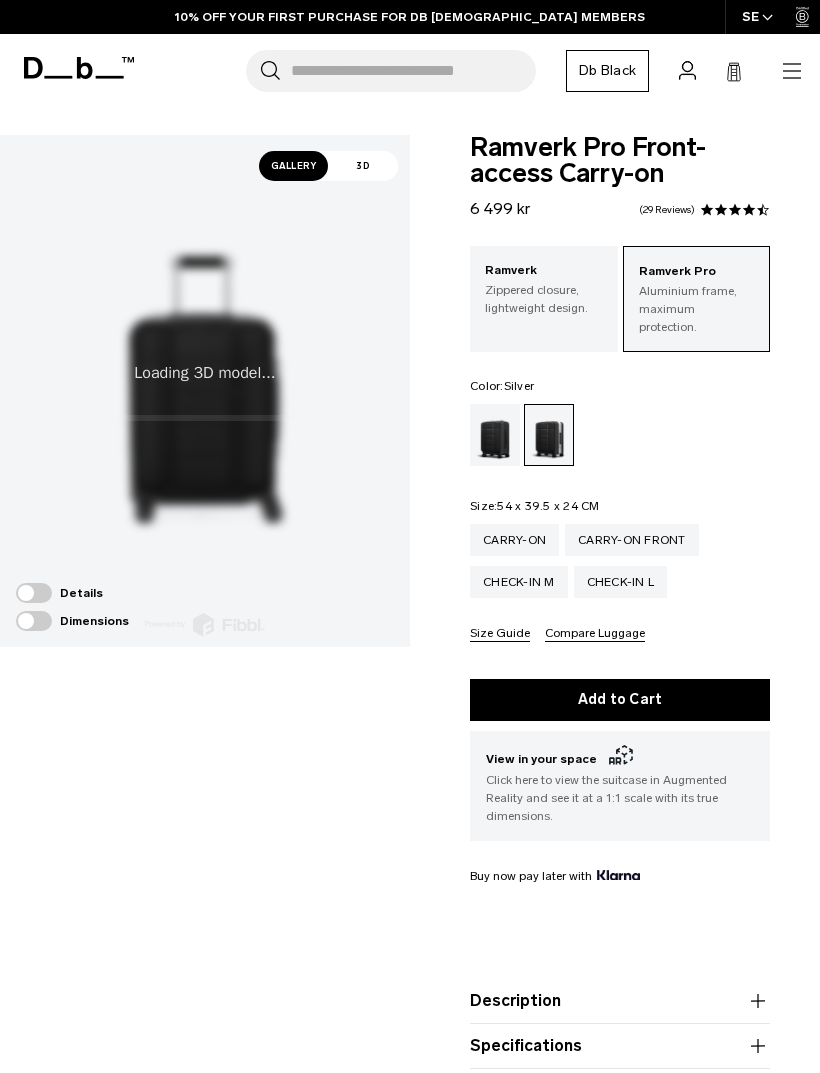 scroll, scrollTop: 0, scrollLeft: 0, axis: both 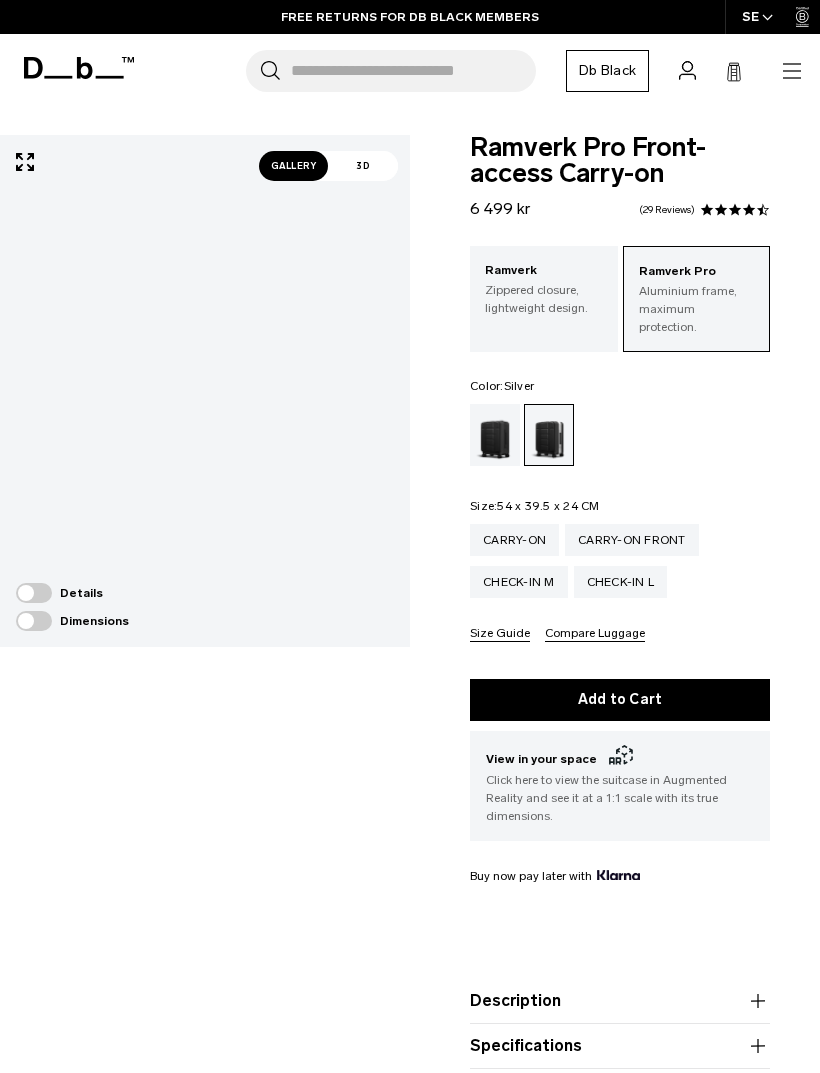 click on "Gallery" at bounding box center [294, 166] 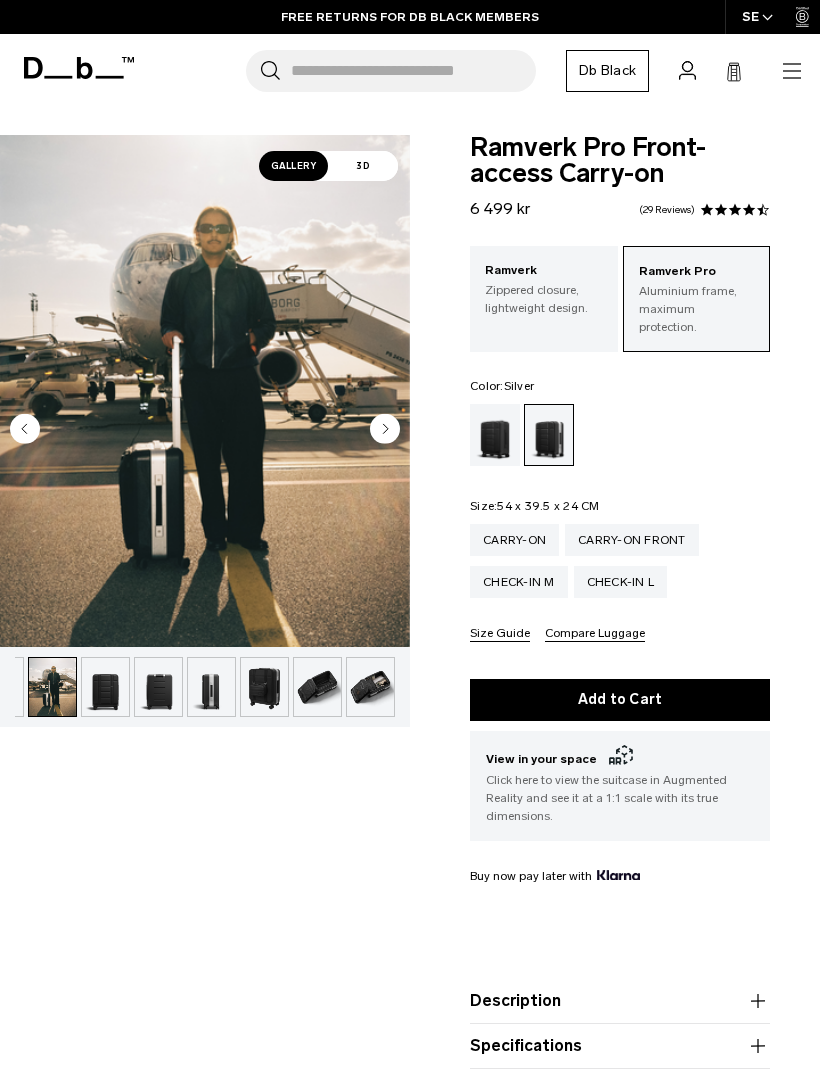 scroll, scrollTop: 0, scrollLeft: 53, axis: horizontal 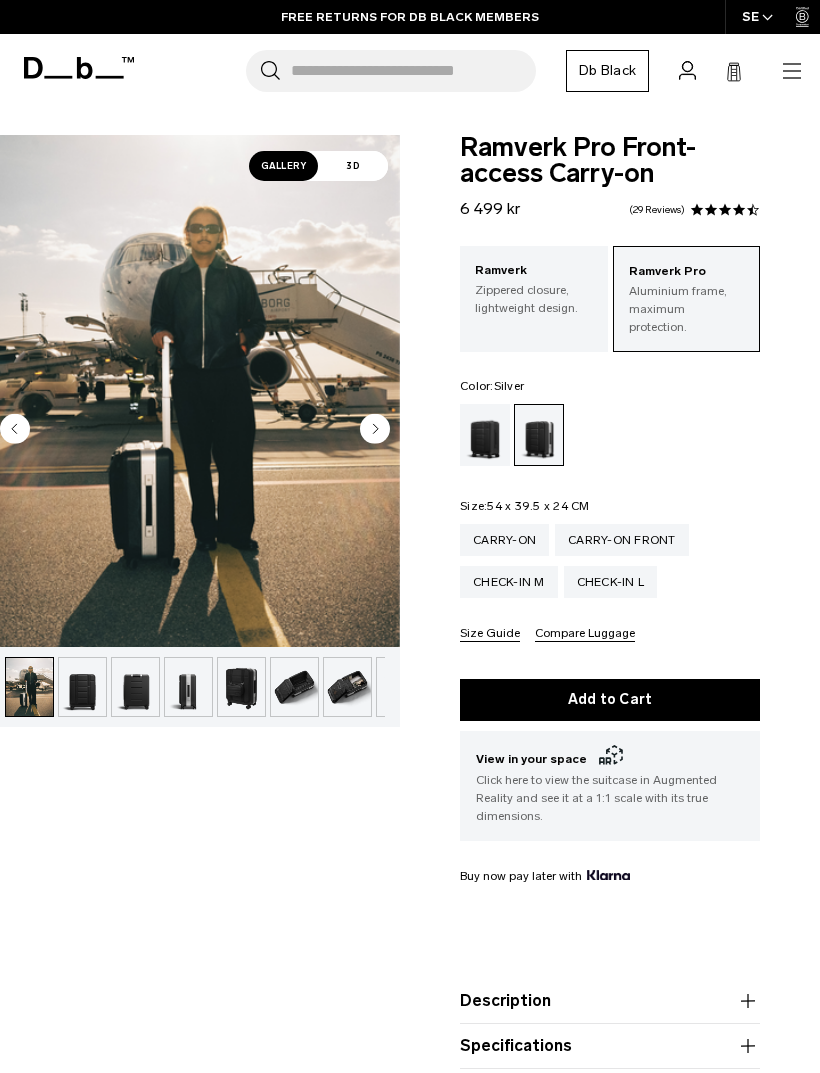 click 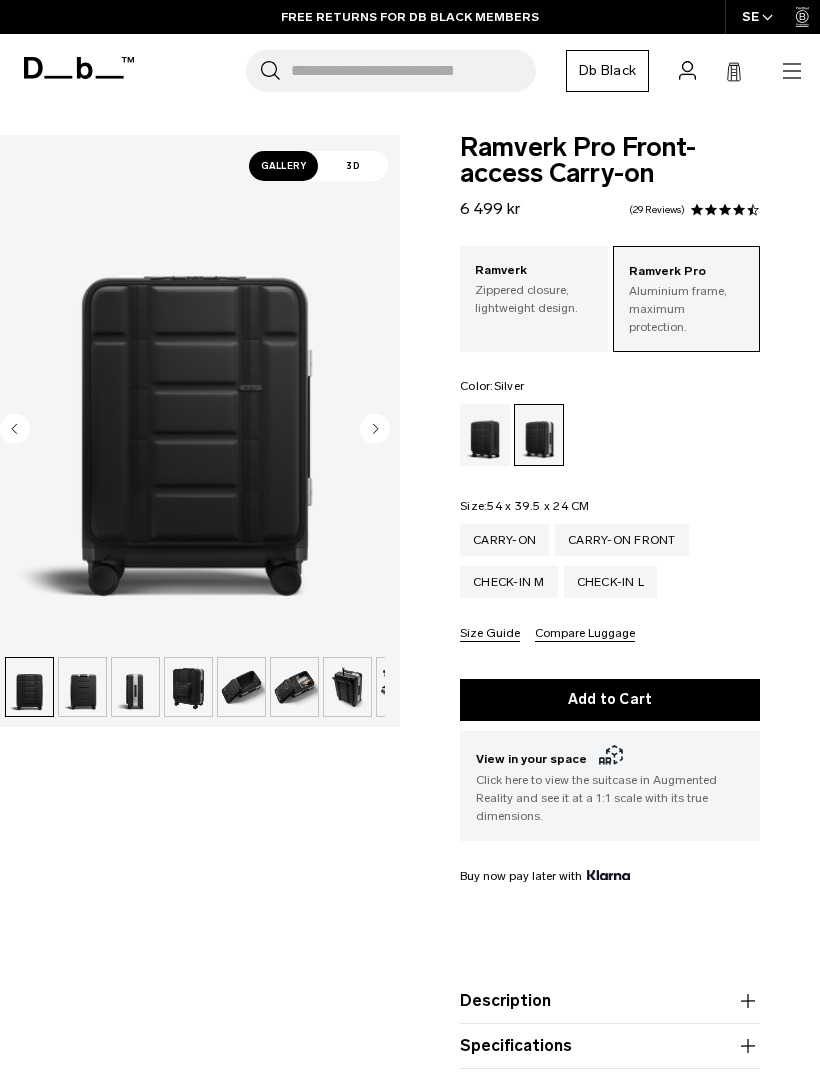 click 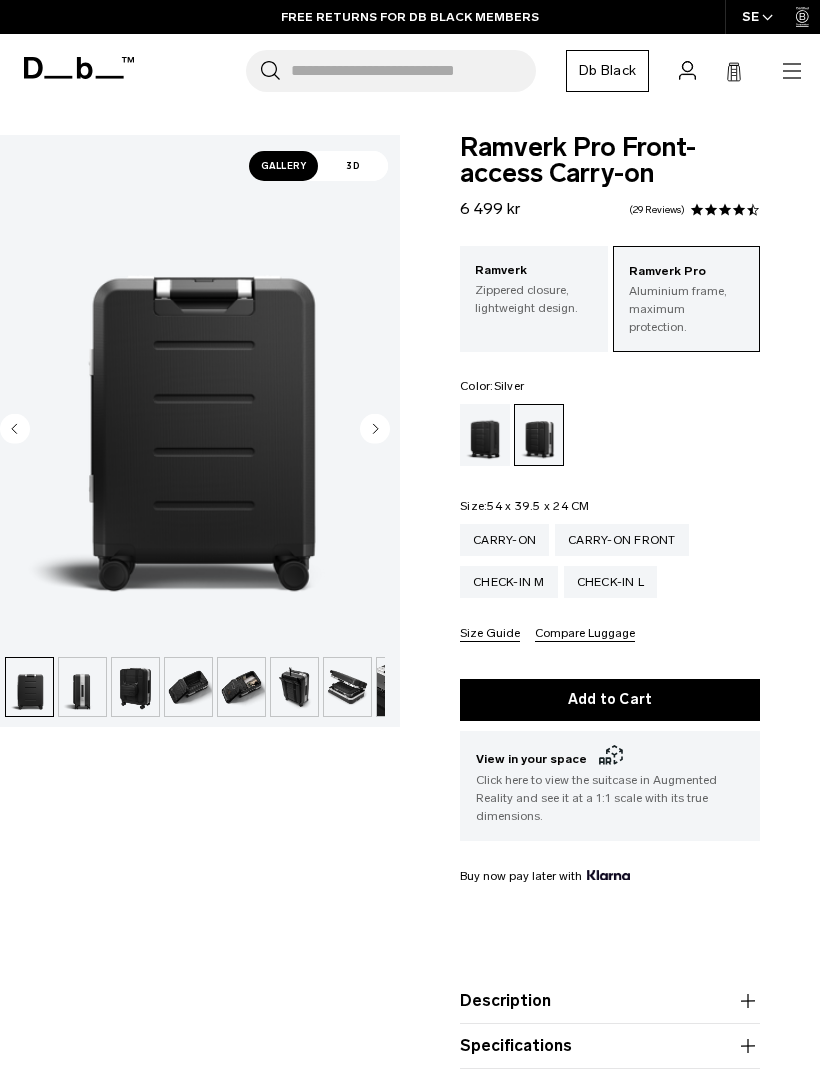click 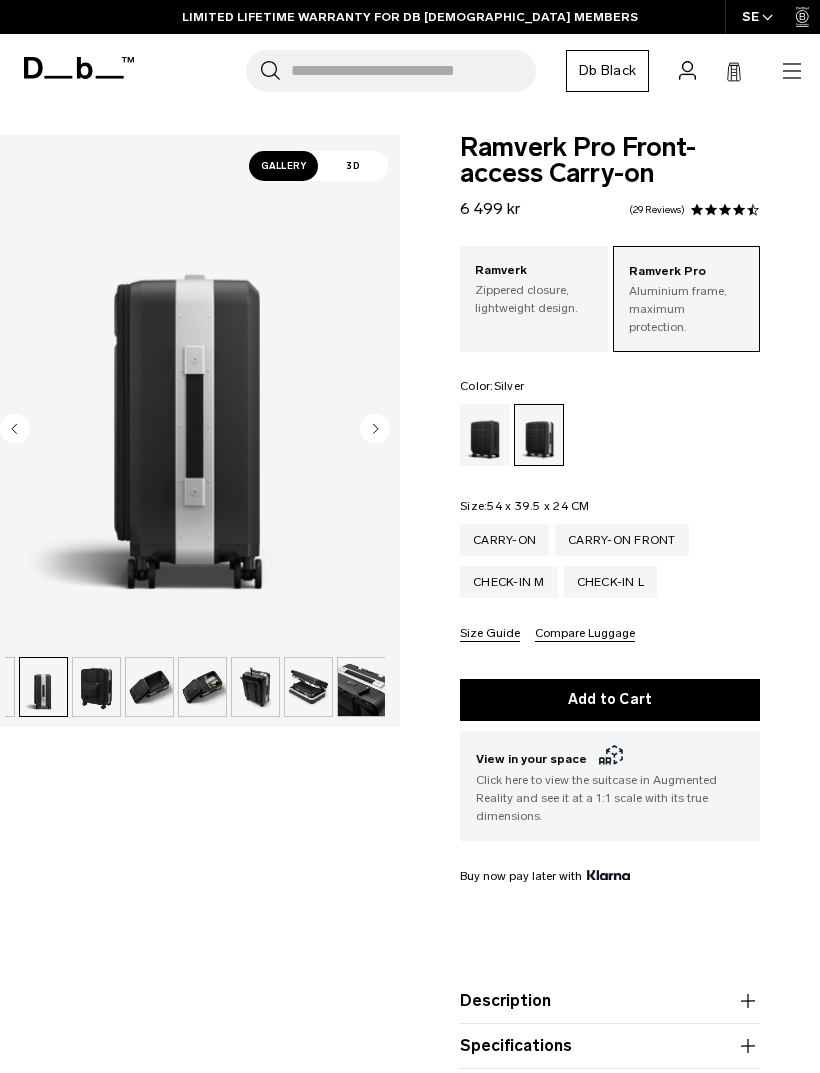 scroll, scrollTop: 0, scrollLeft: 199, axis: horizontal 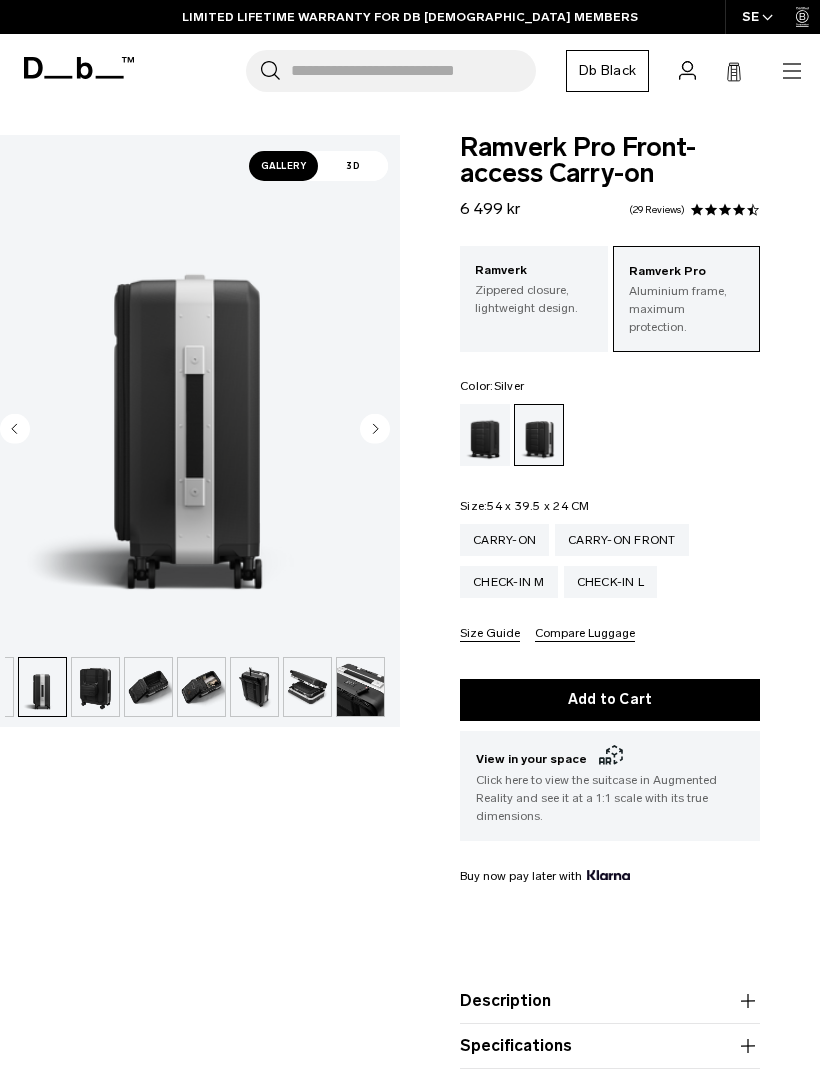 click 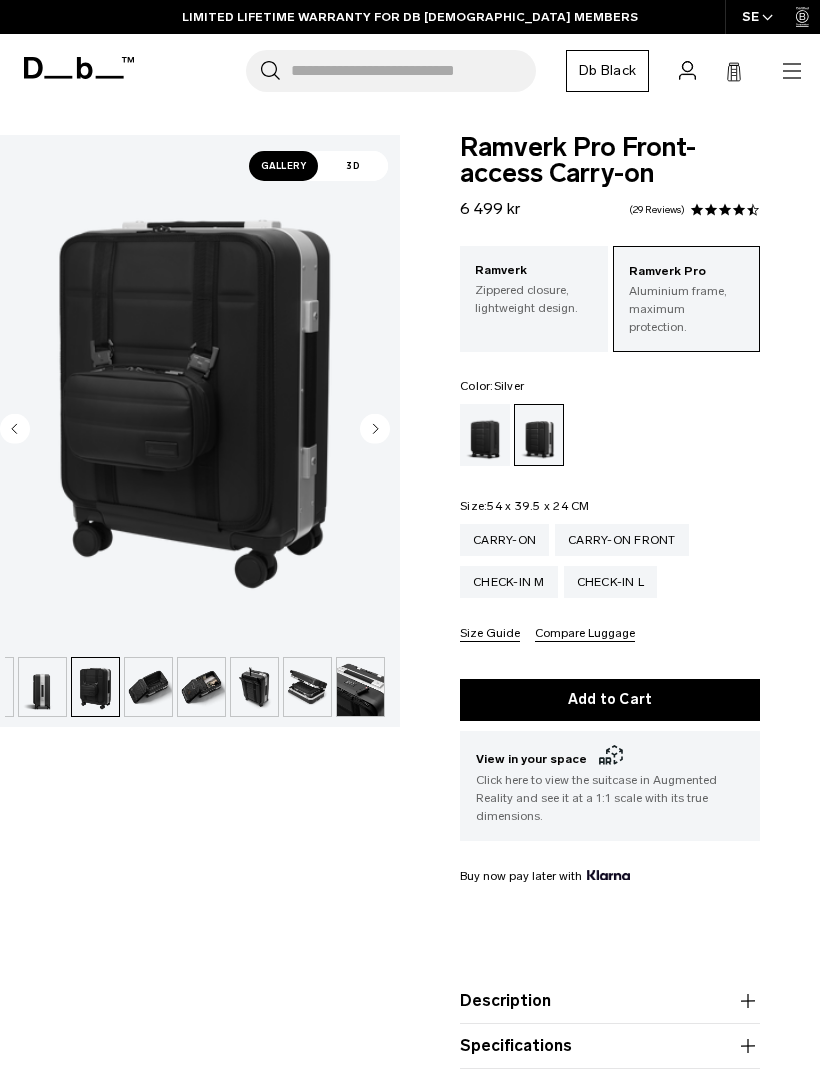 click 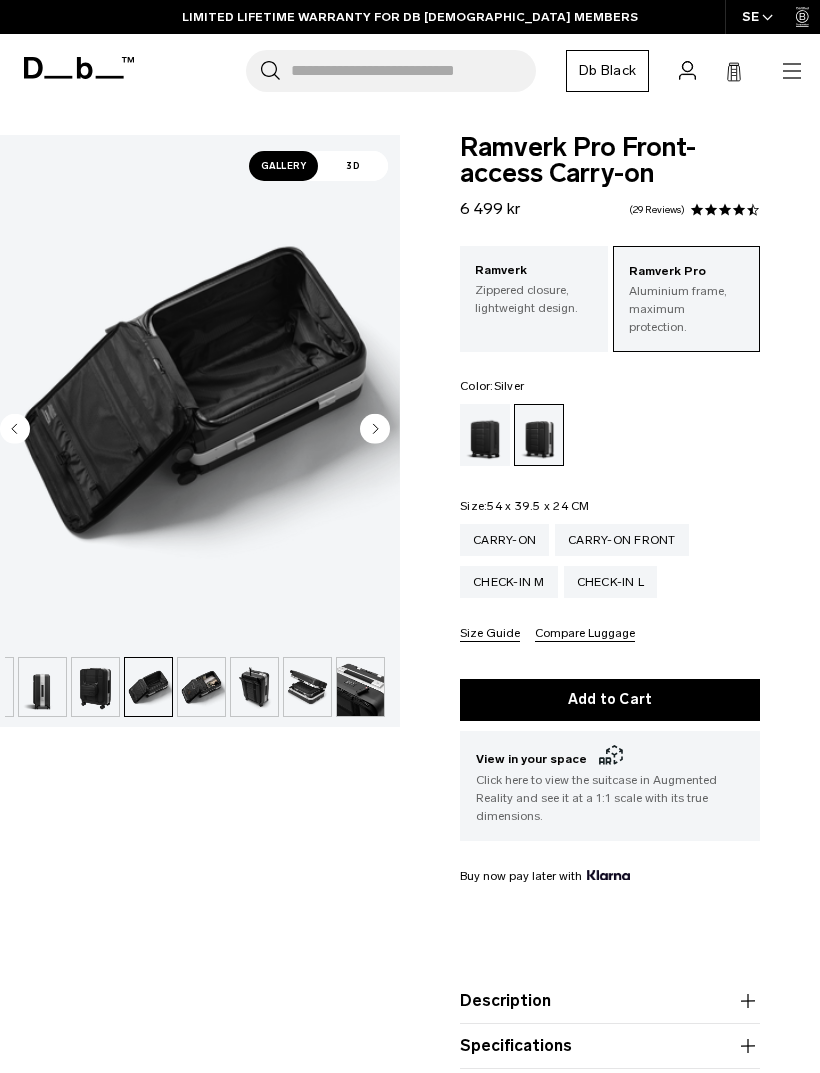 click 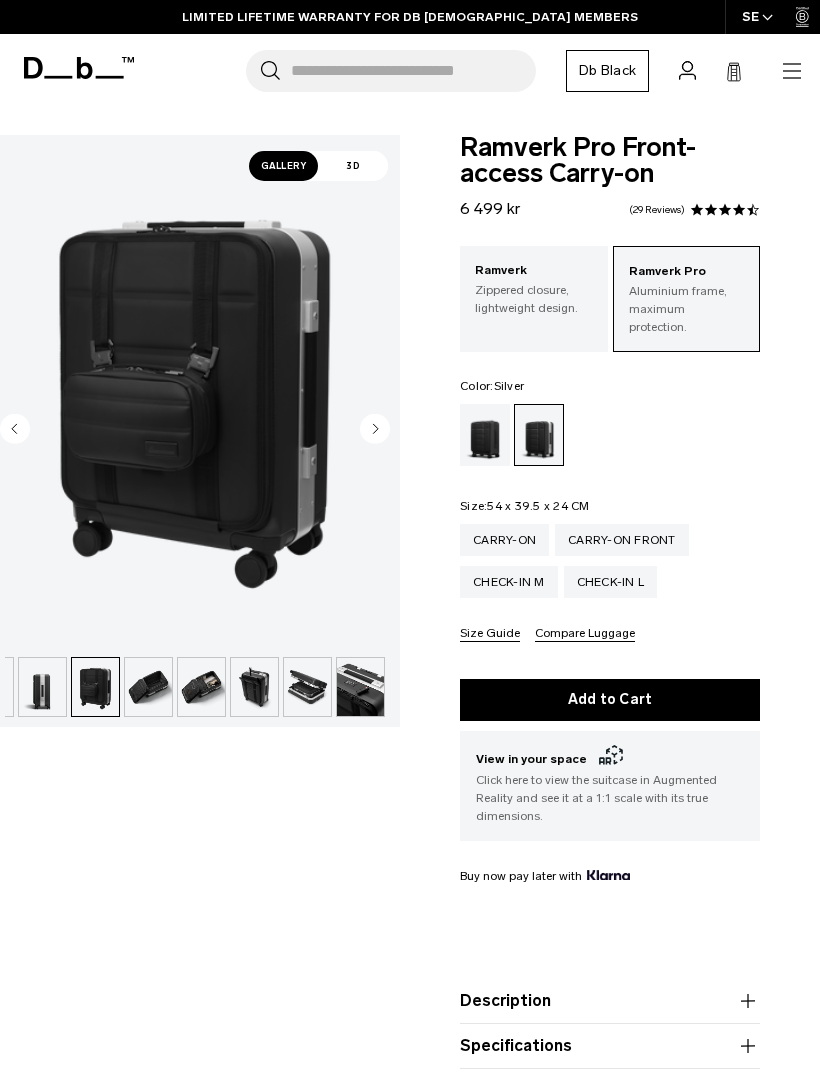 click 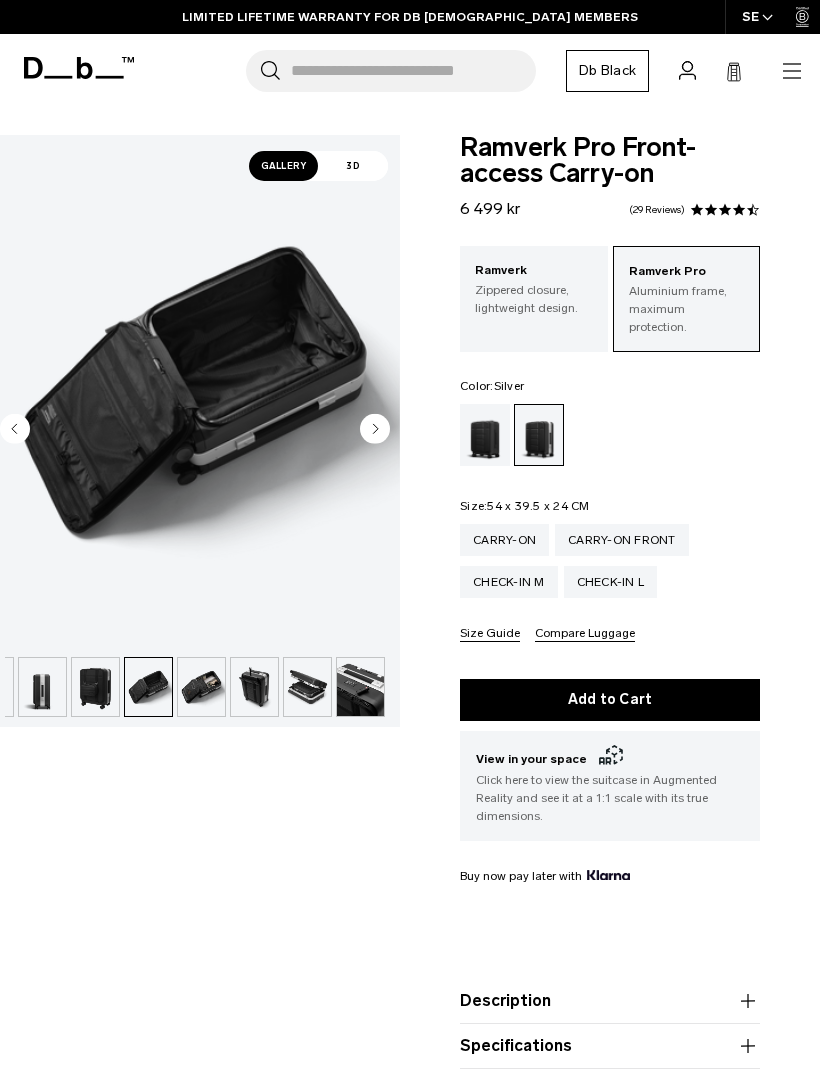 click 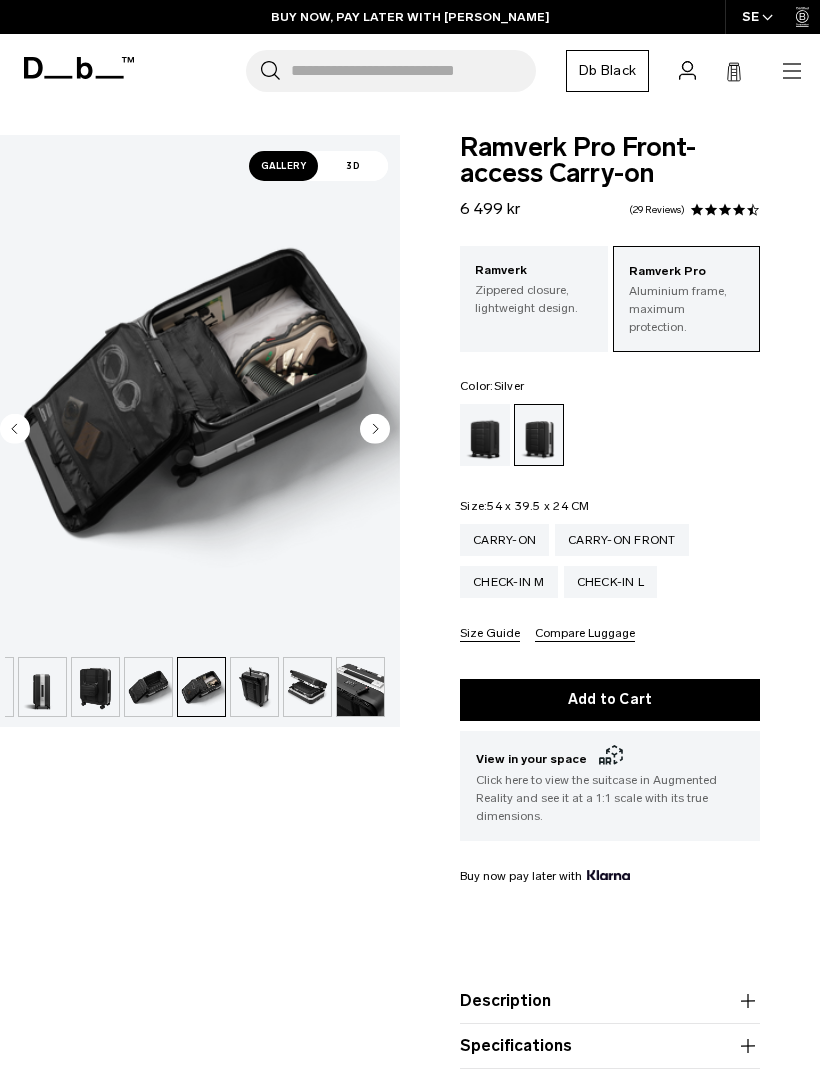 click 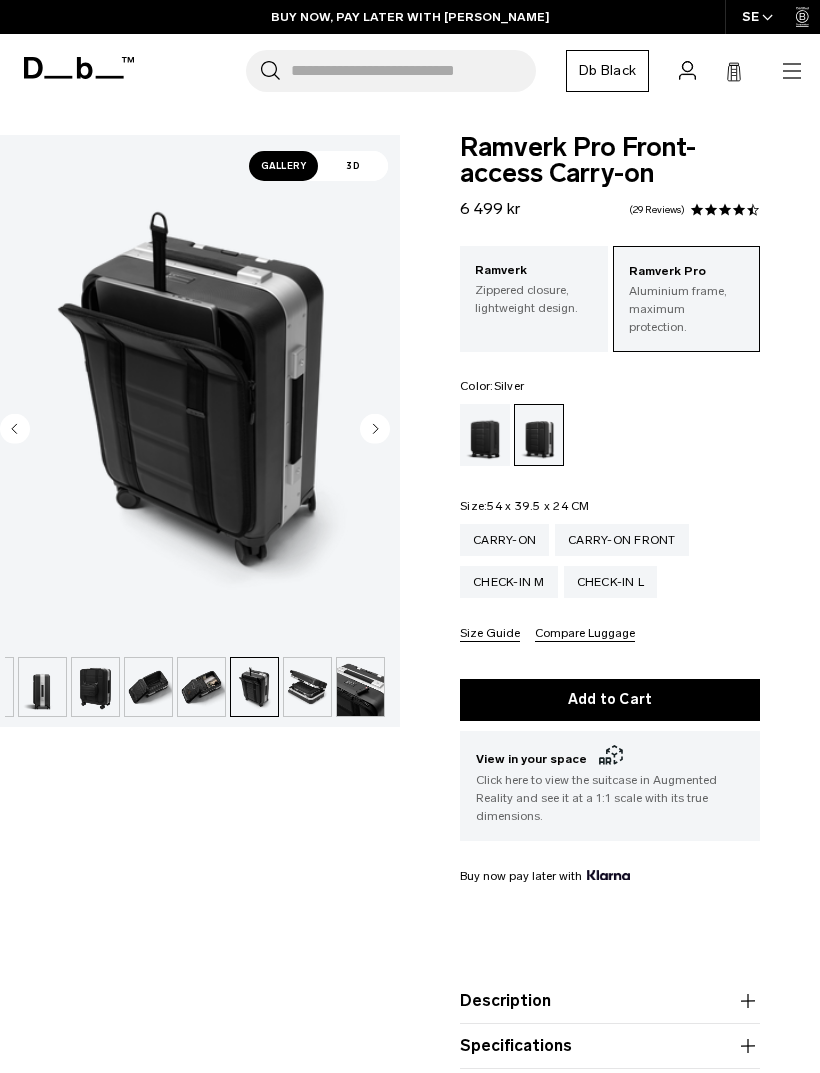 click 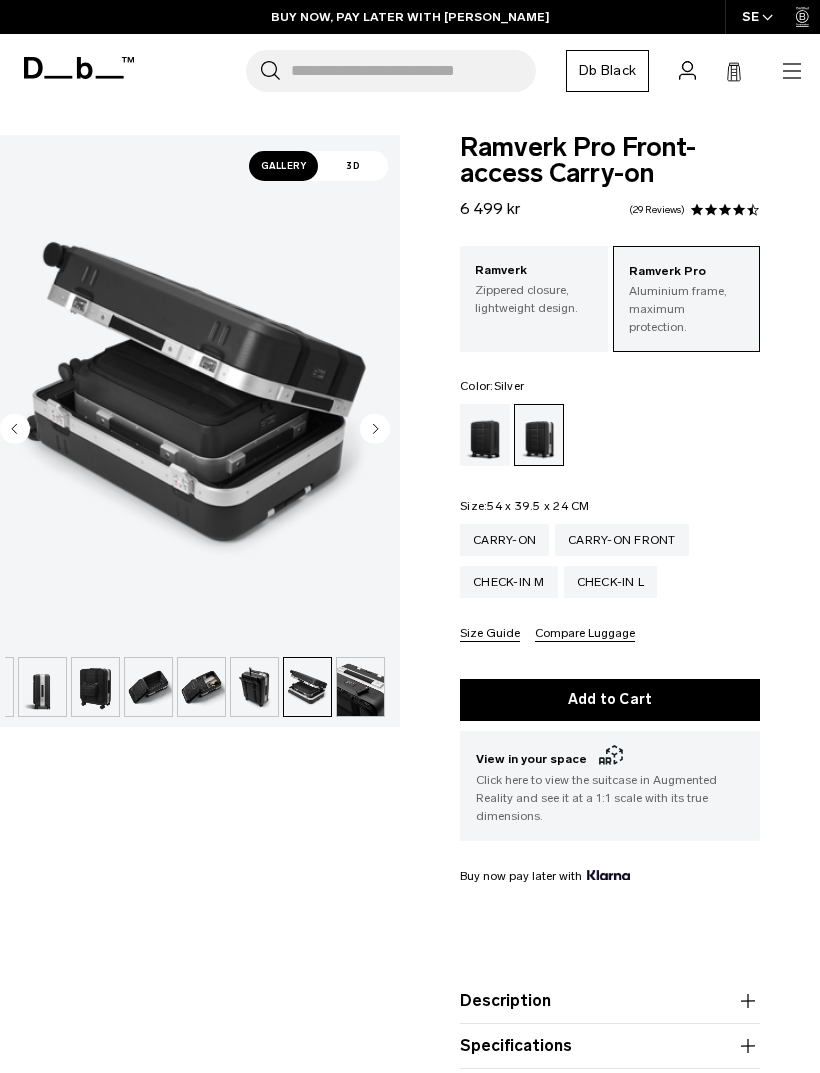click 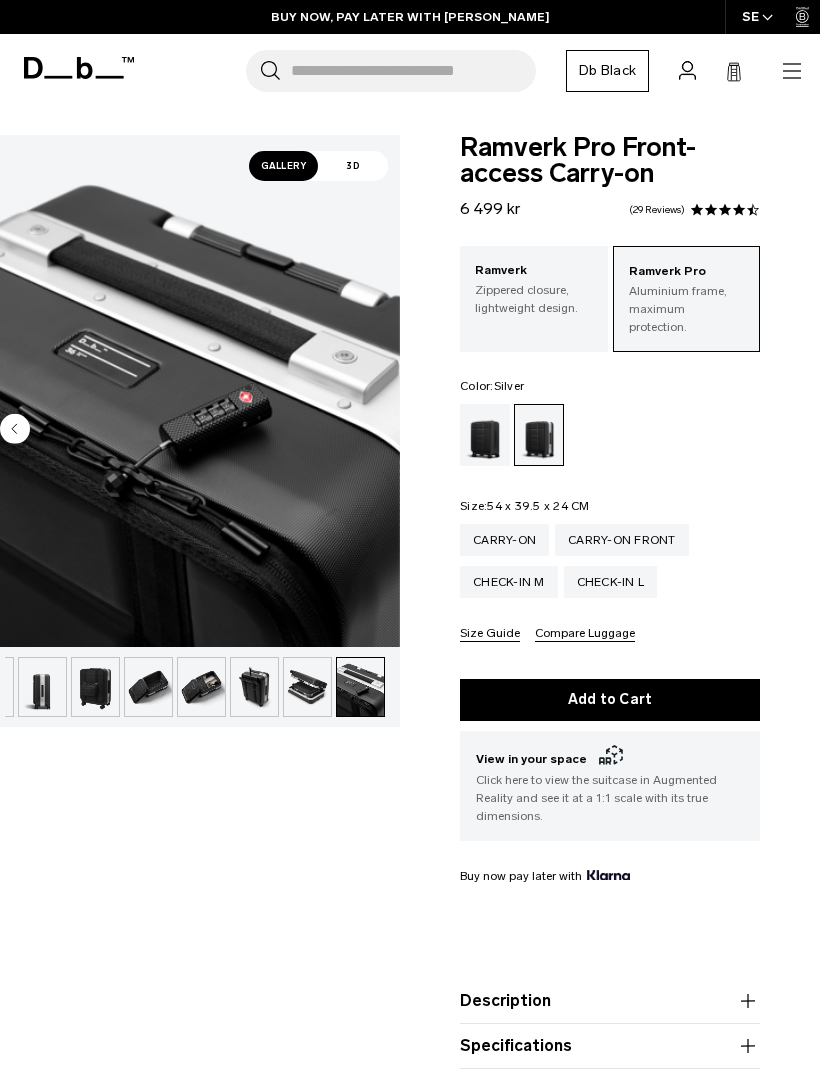 click 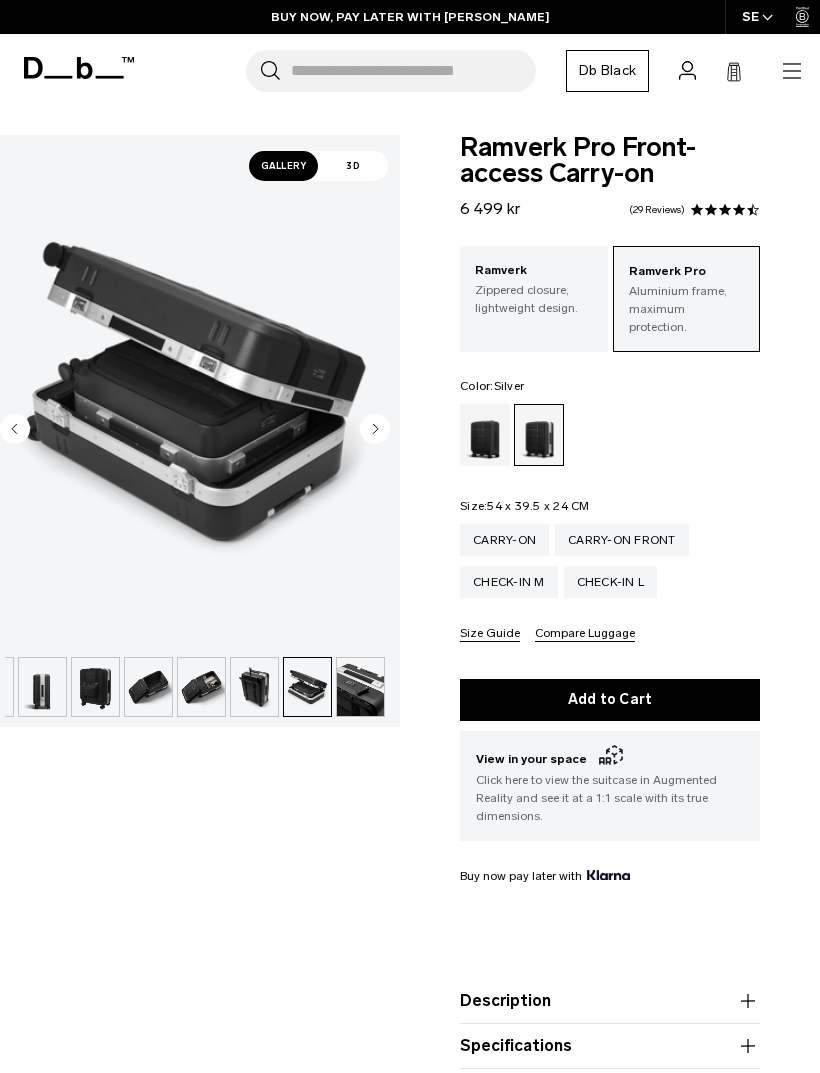 click 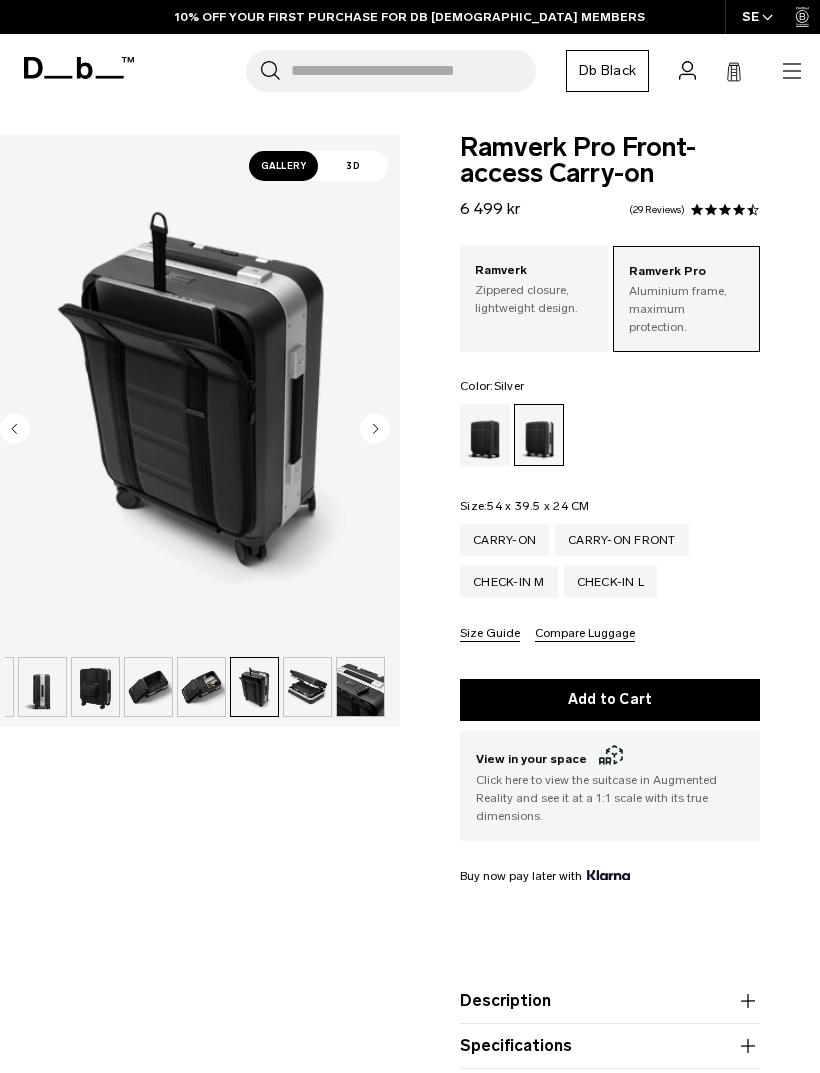 click 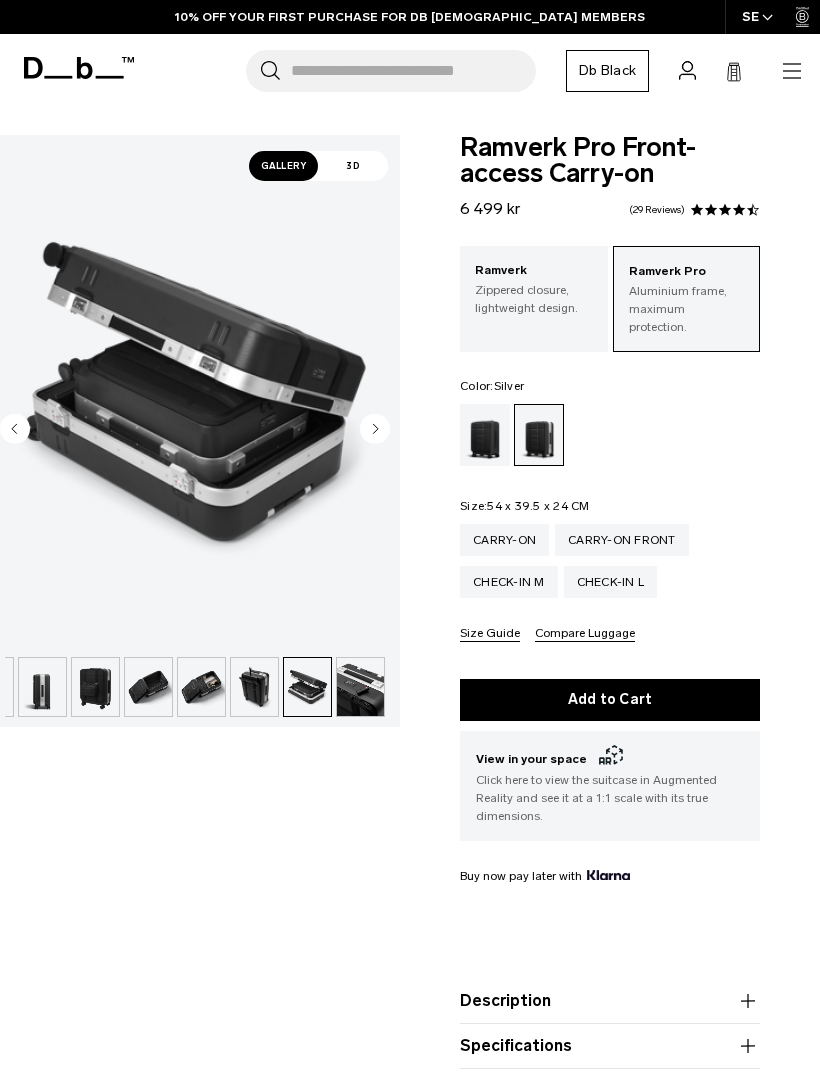 click 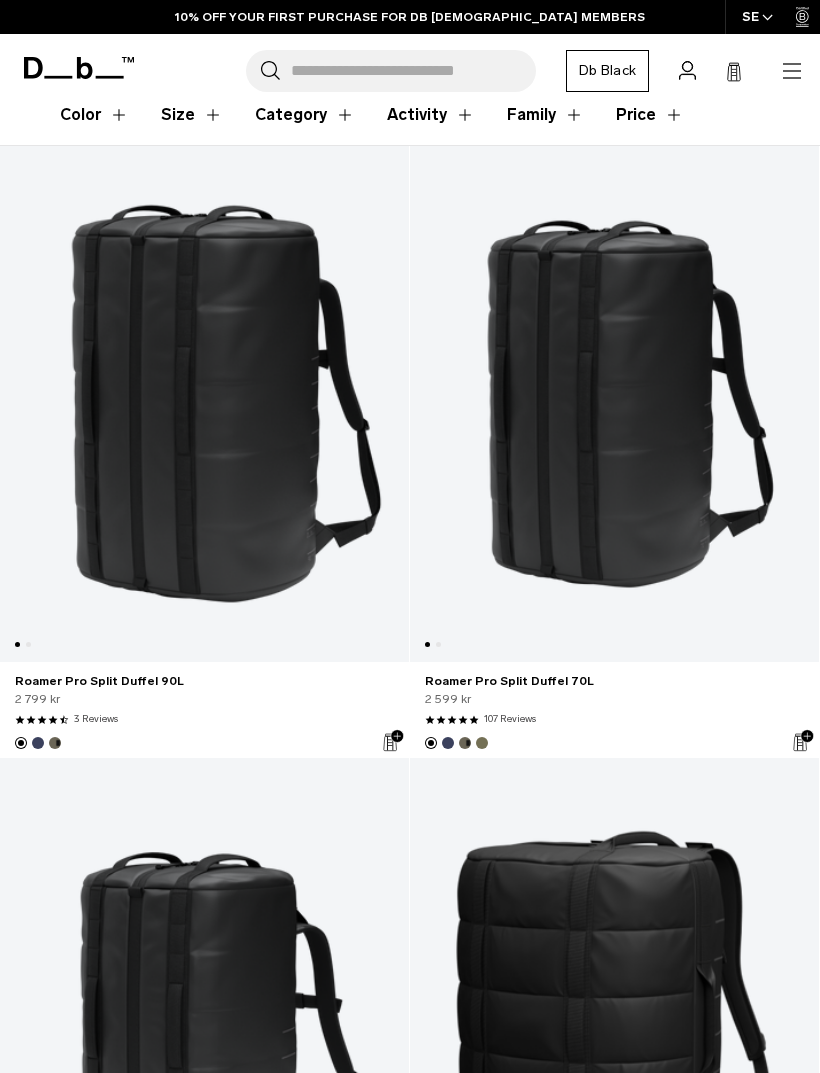 scroll, scrollTop: 333, scrollLeft: 0, axis: vertical 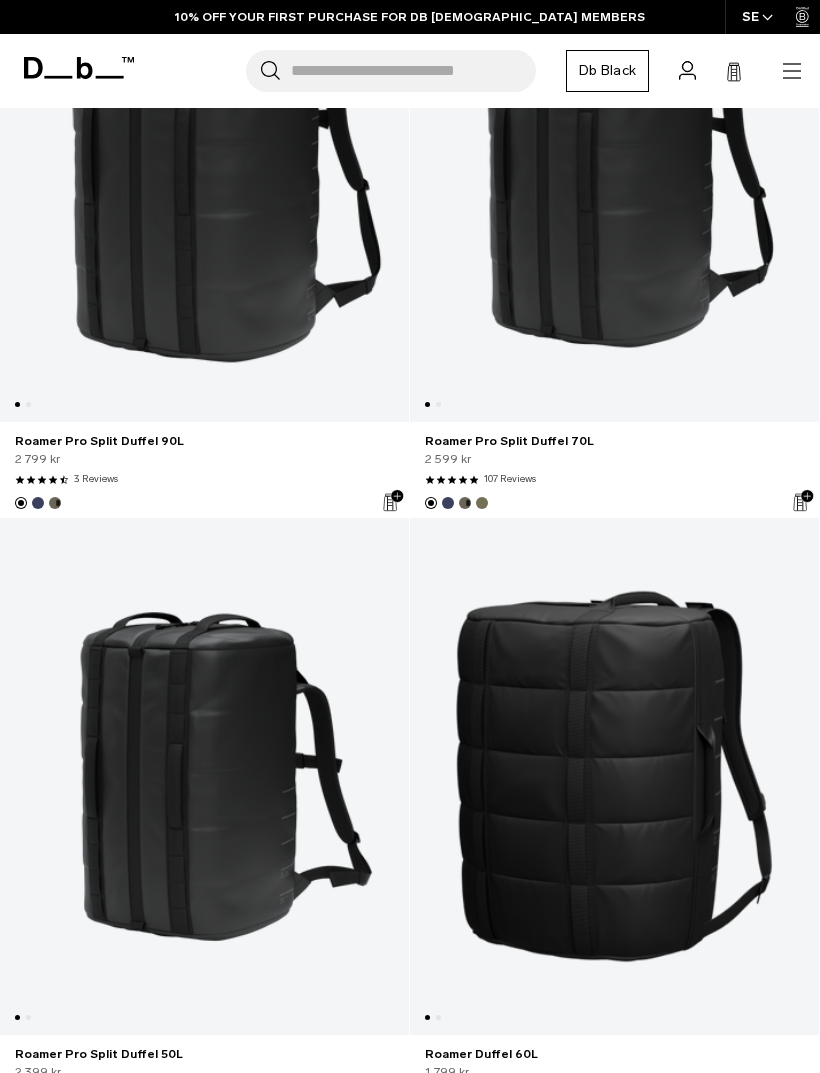 click at bounding box center [614, 776] 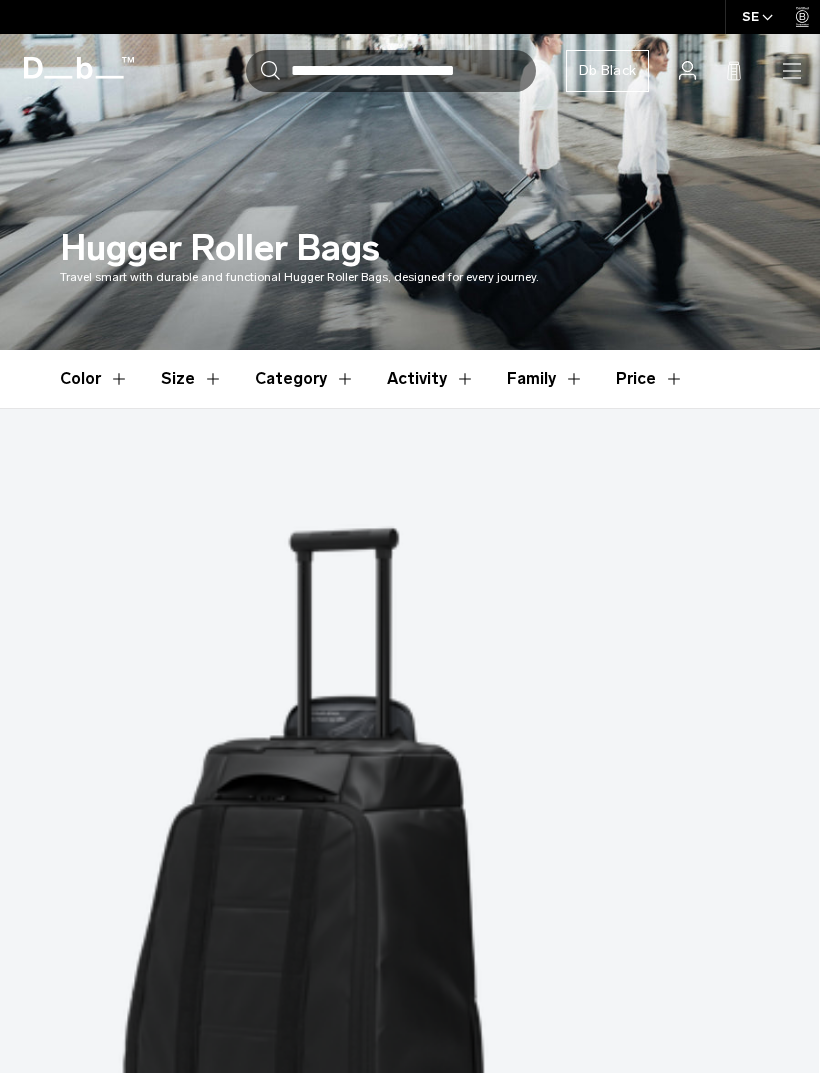 scroll, scrollTop: 0, scrollLeft: 0, axis: both 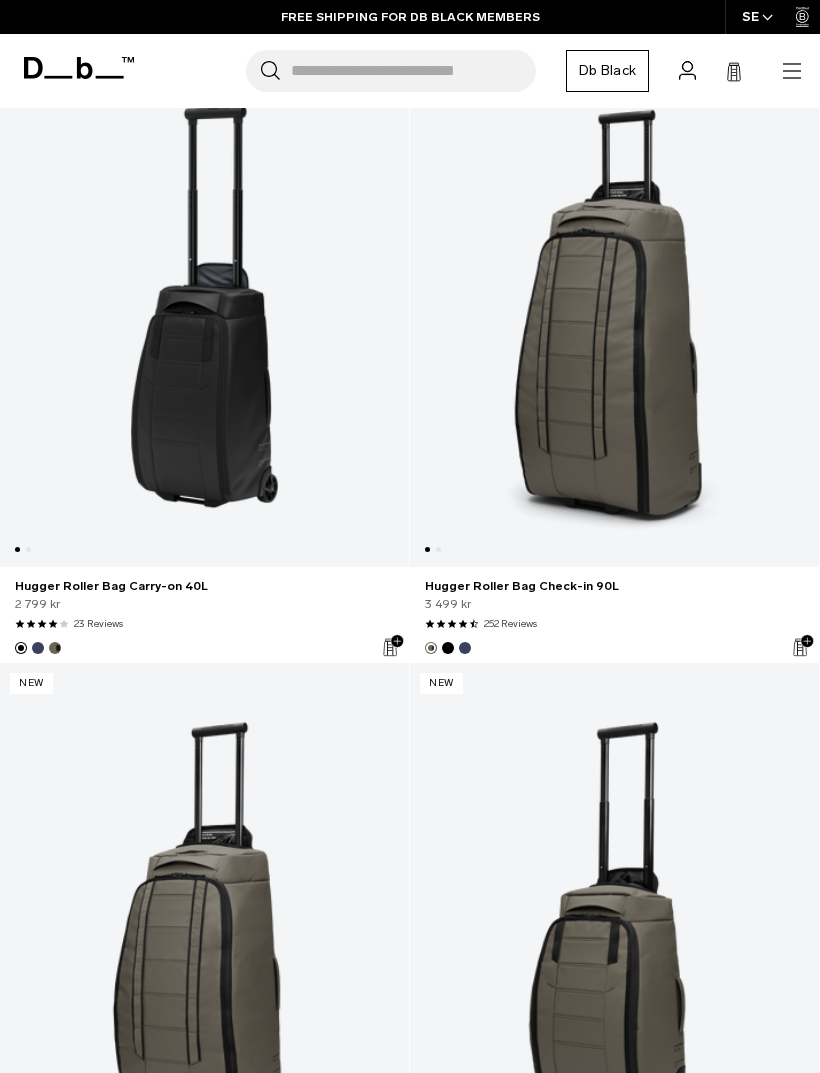click at bounding box center (204, 308) 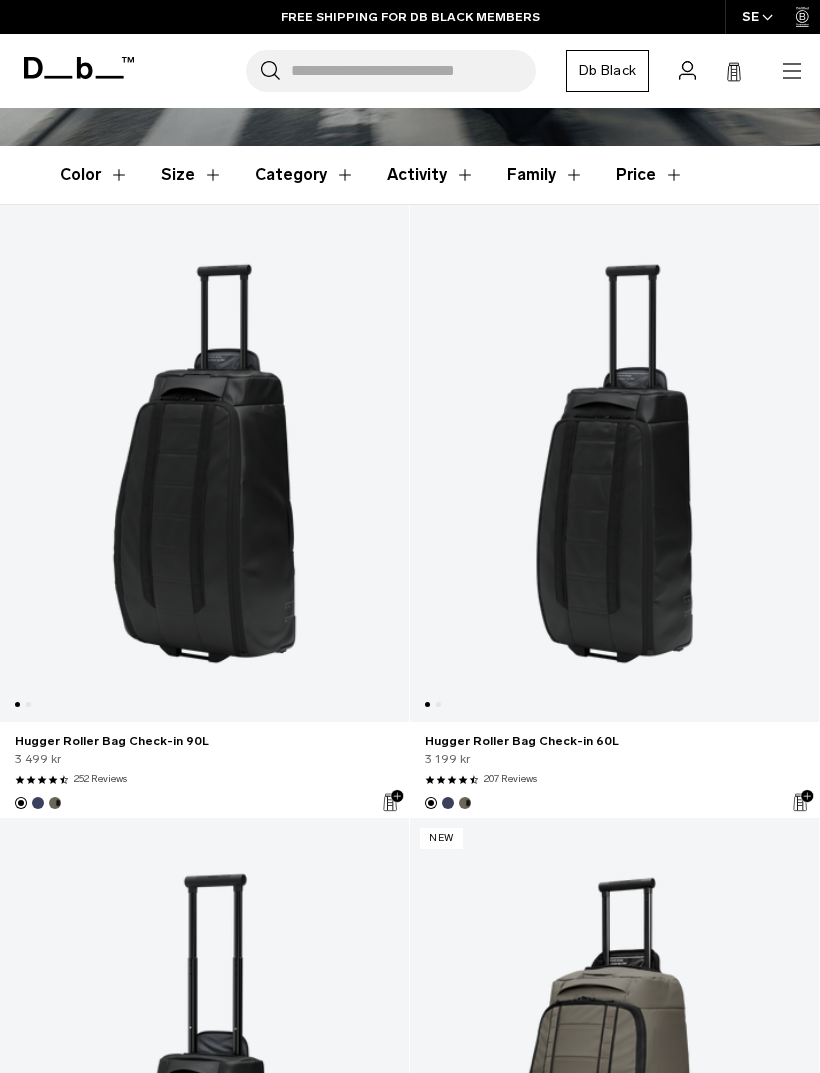 scroll, scrollTop: 0, scrollLeft: 0, axis: both 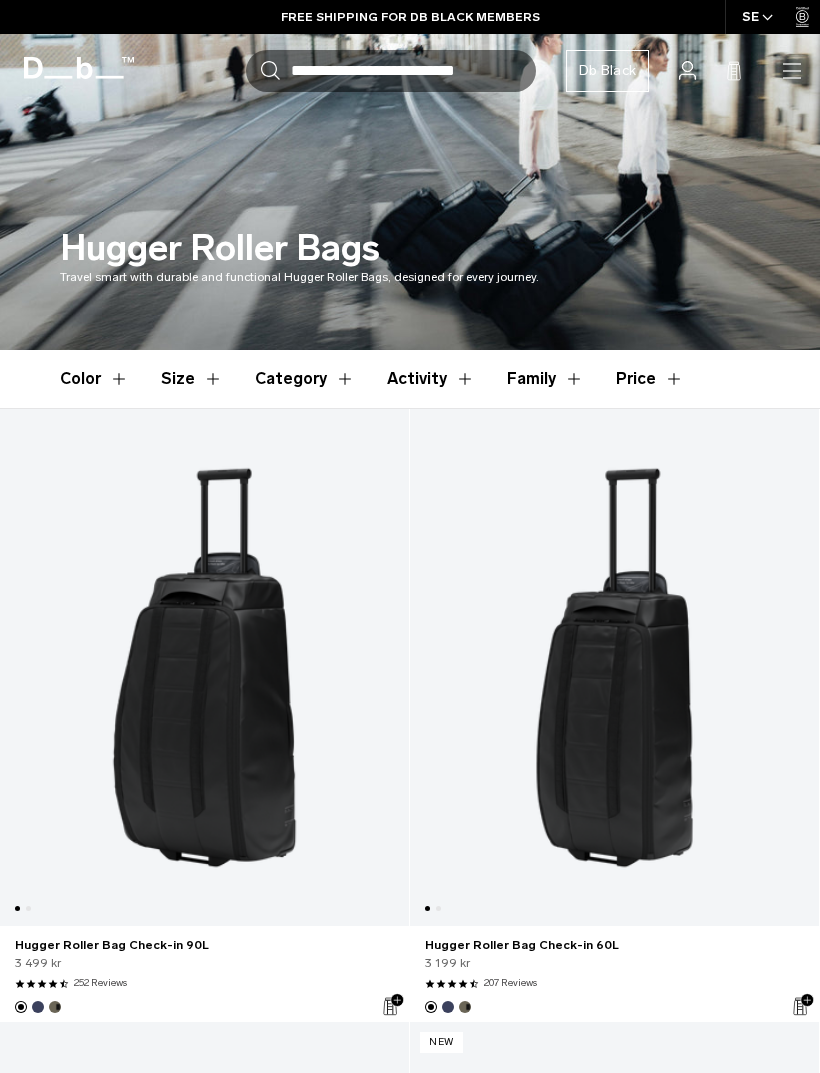 click 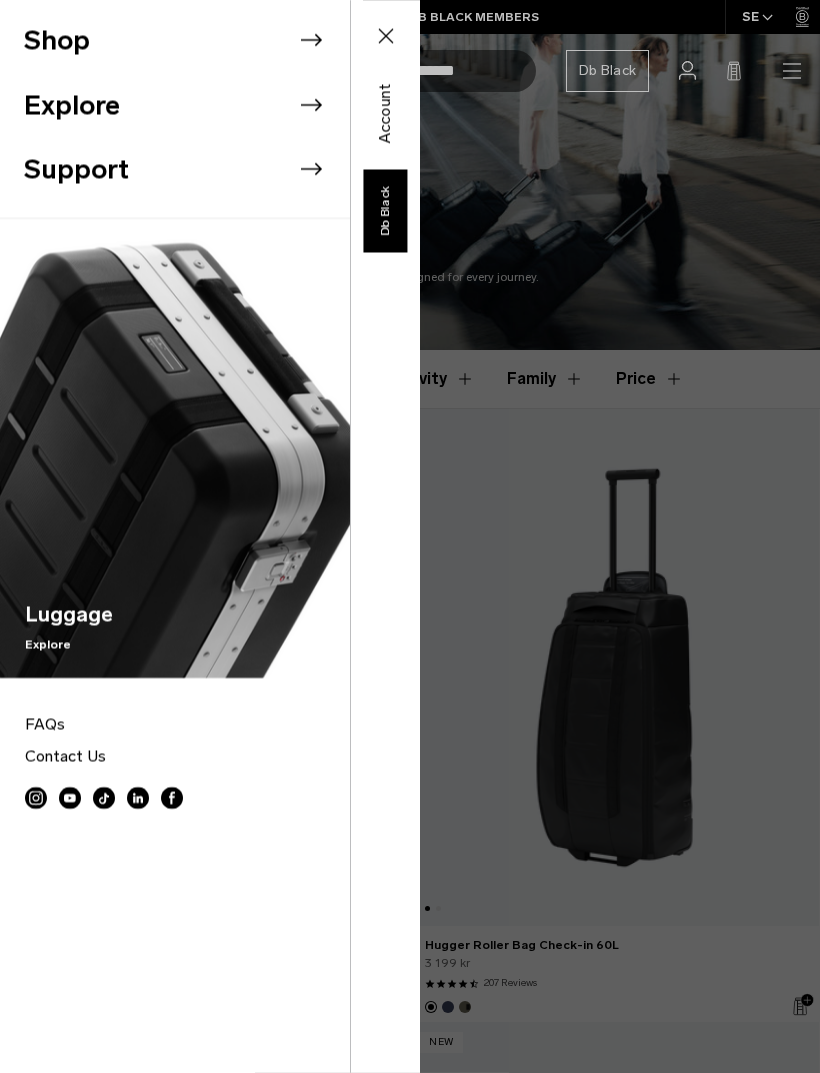 click 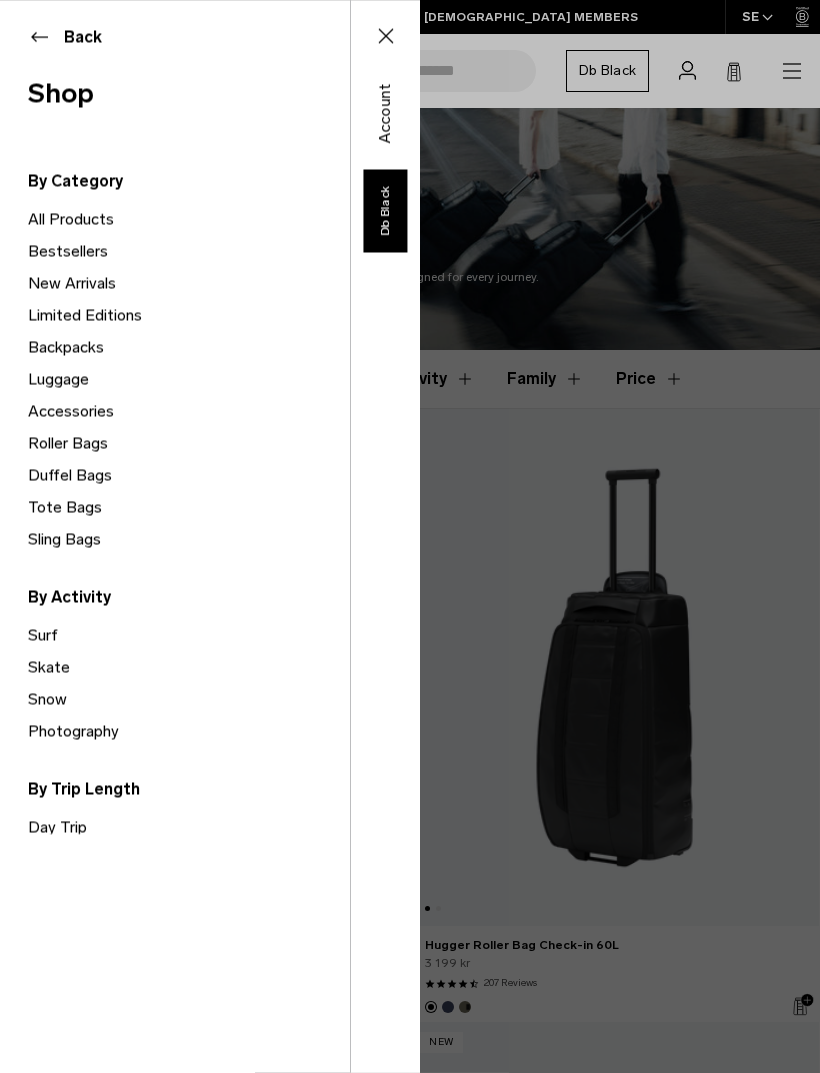 click on "Tote Bags" at bounding box center [189, 507] 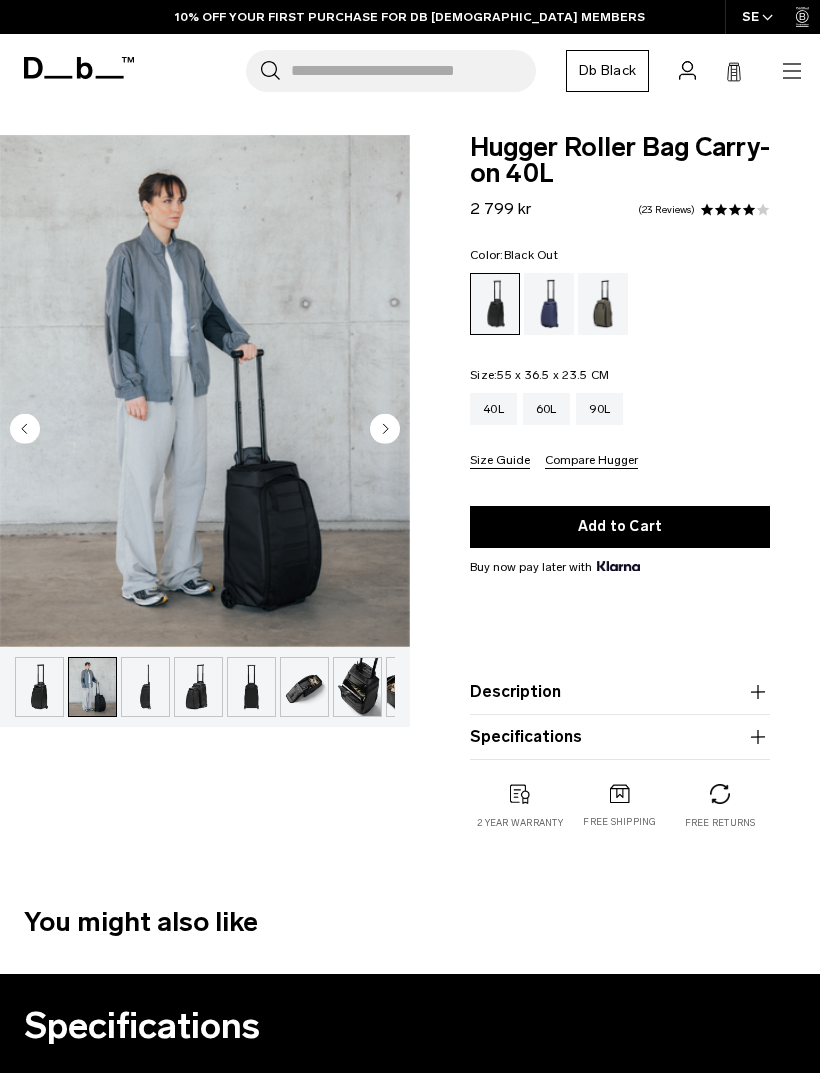 scroll, scrollTop: 0, scrollLeft: 0, axis: both 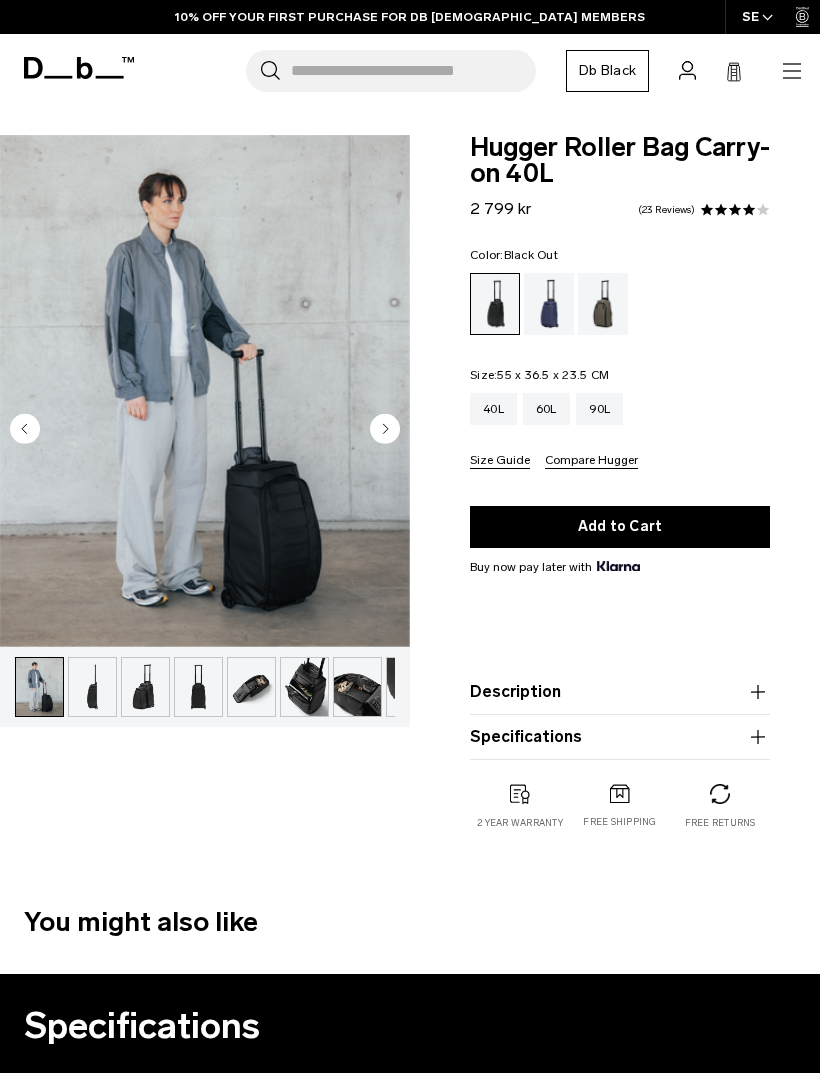 click 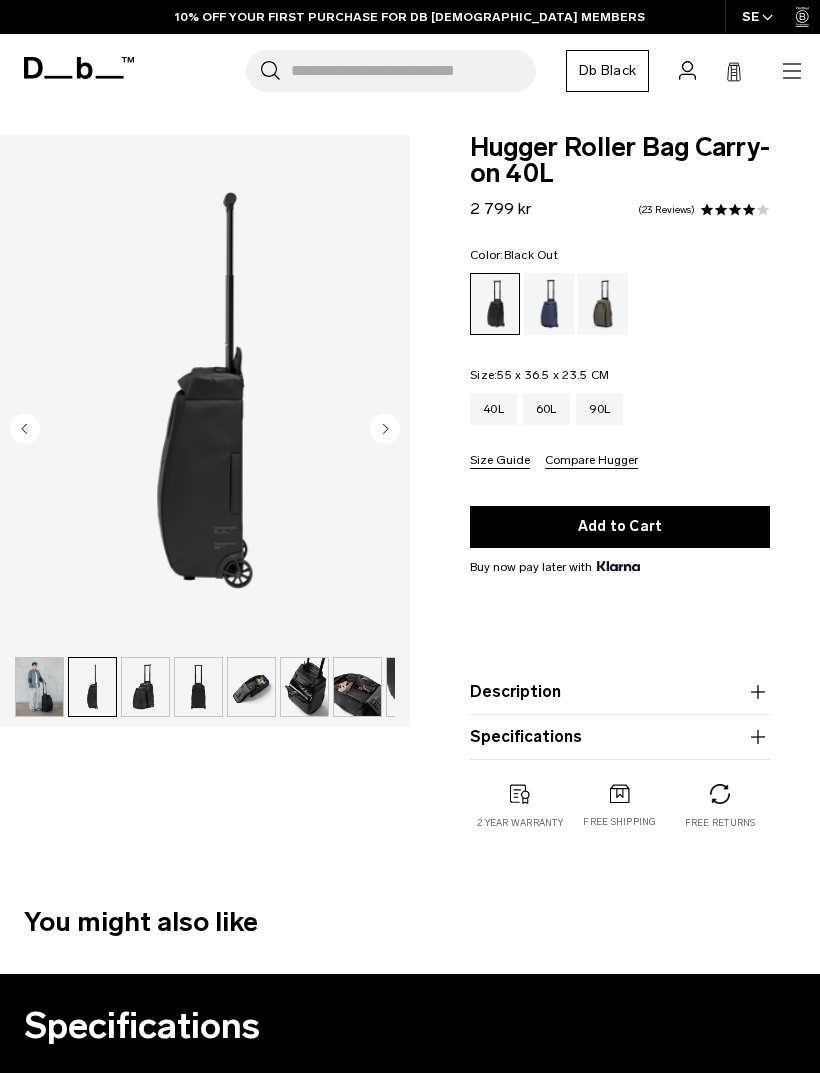 scroll, scrollTop: 0, scrollLeft: 97, axis: horizontal 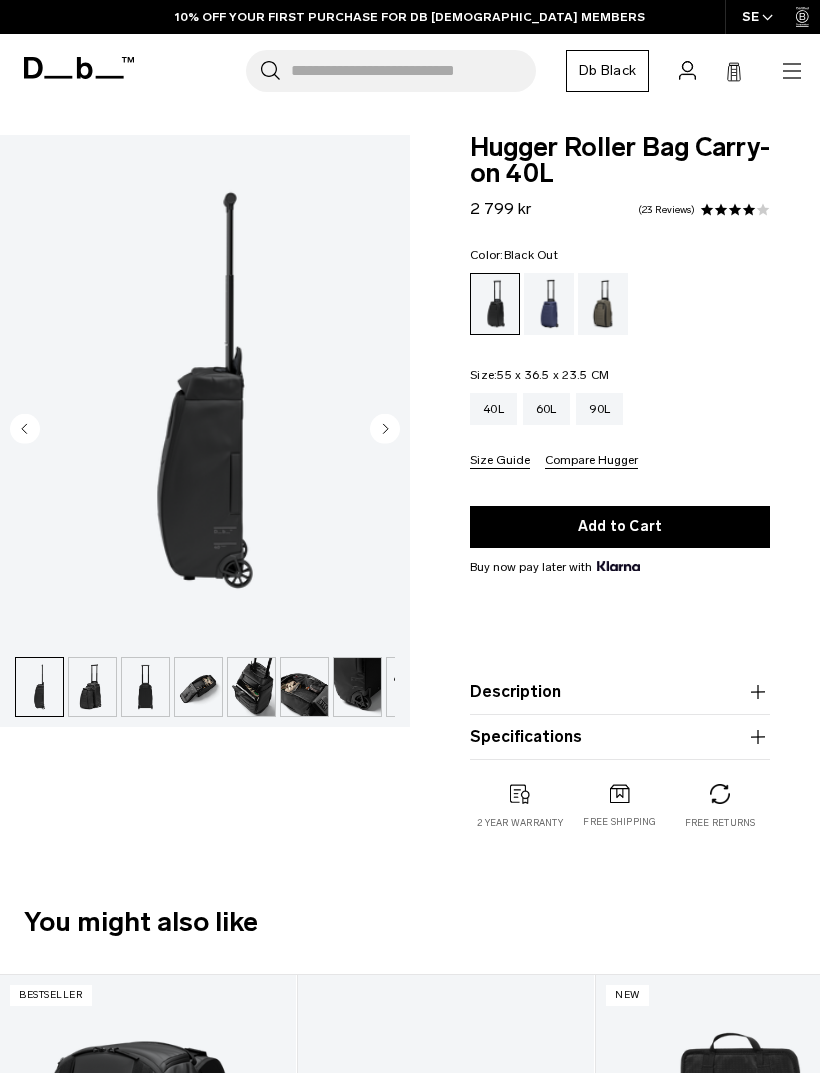 click 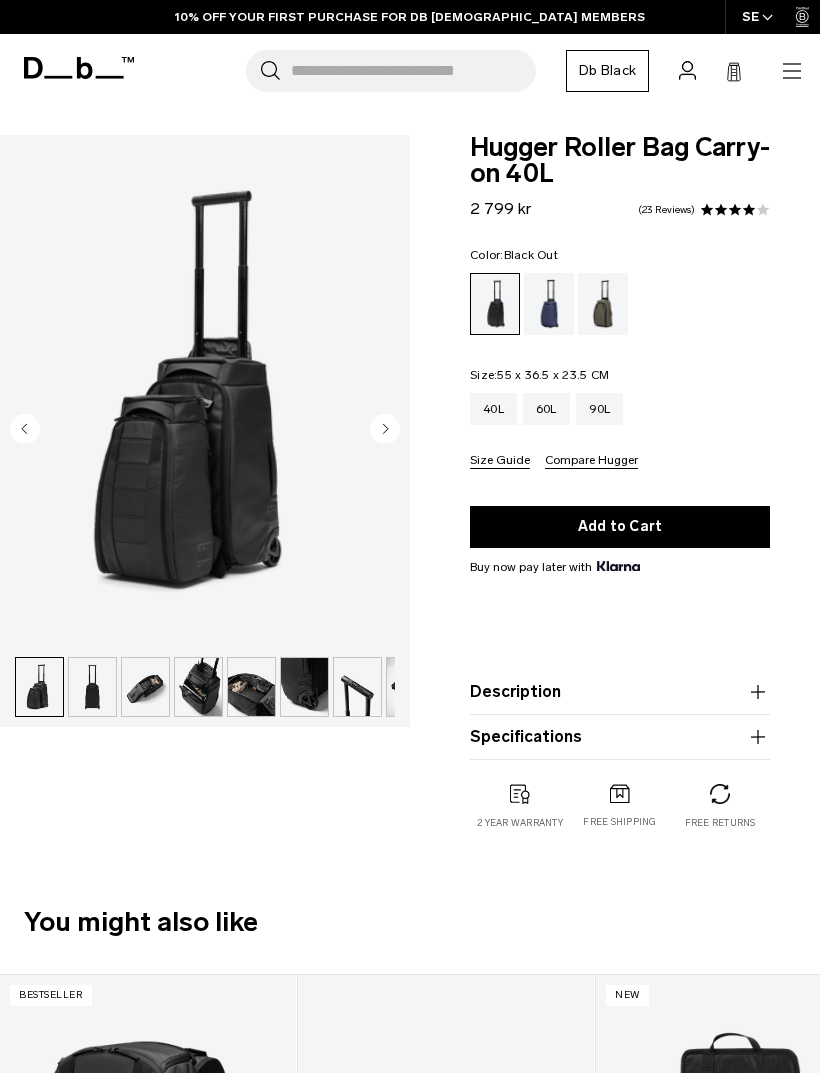 click 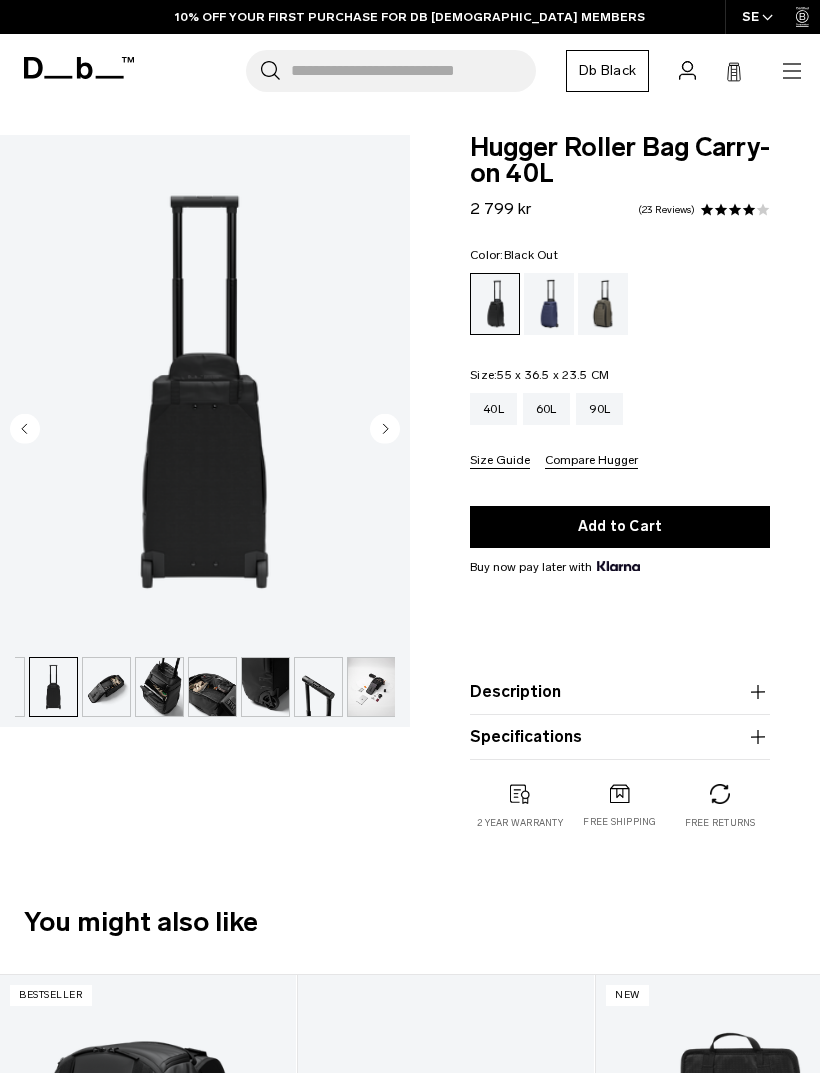 scroll, scrollTop: 0, scrollLeft: 199, axis: horizontal 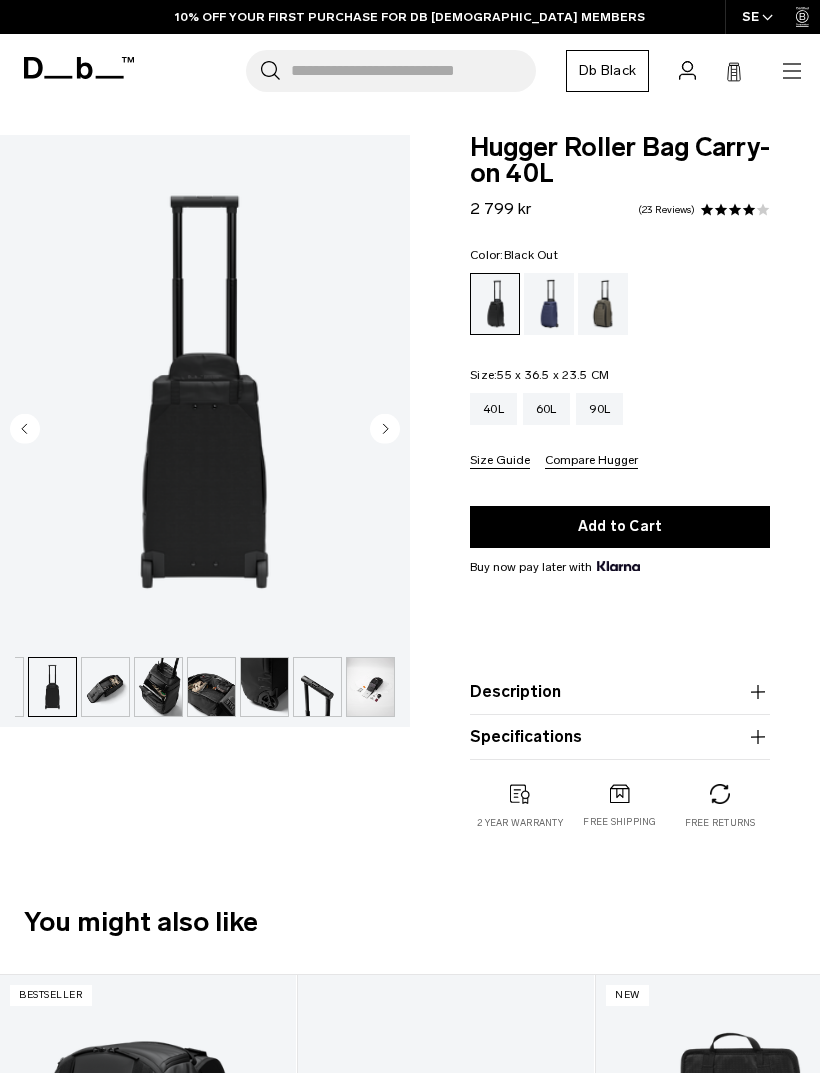 click 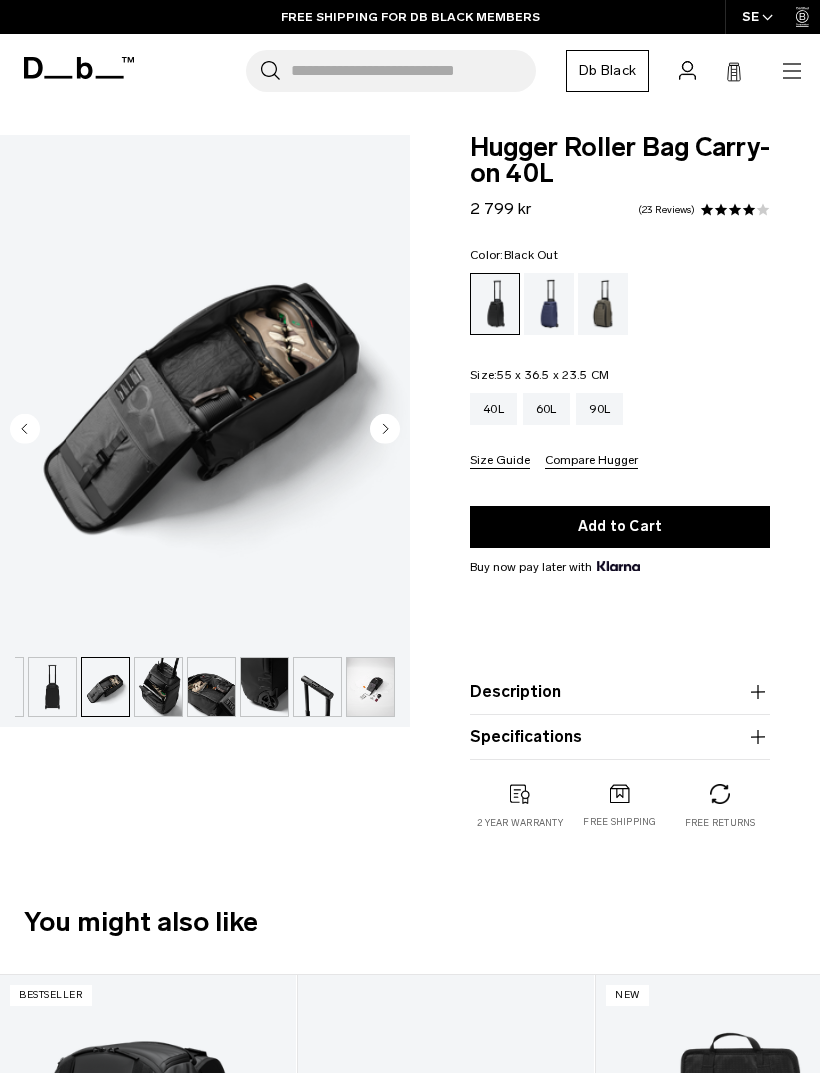click 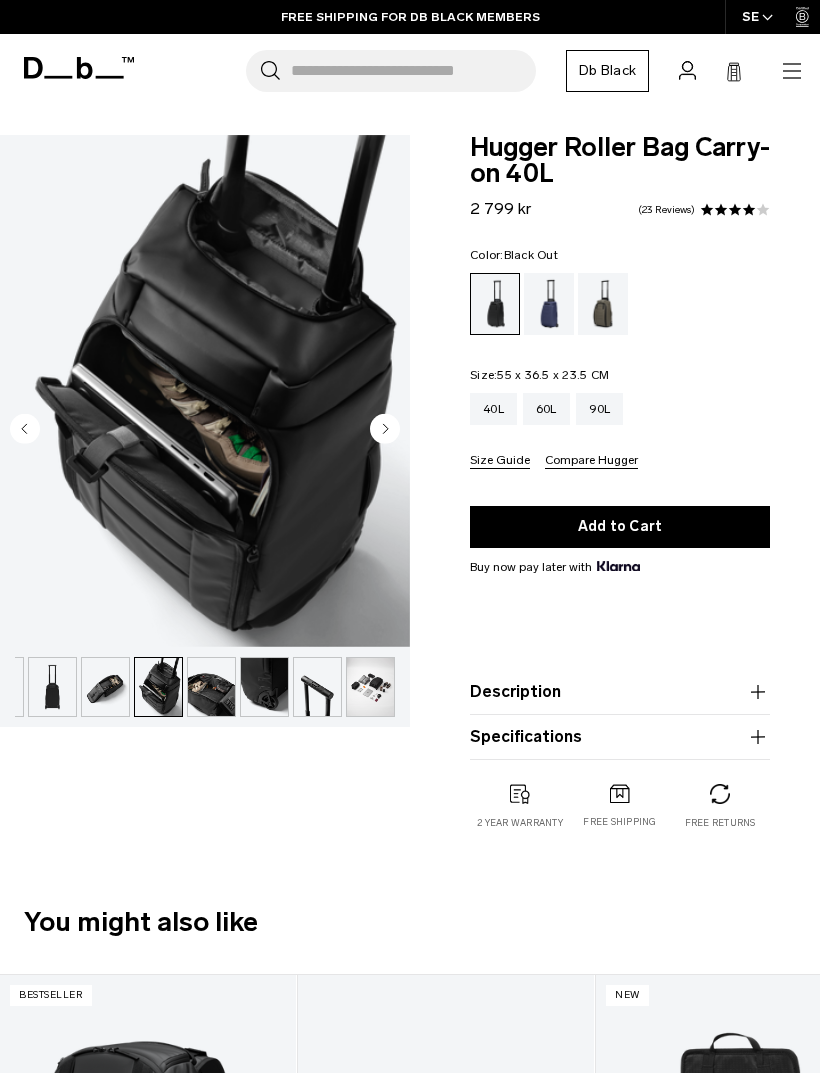 click 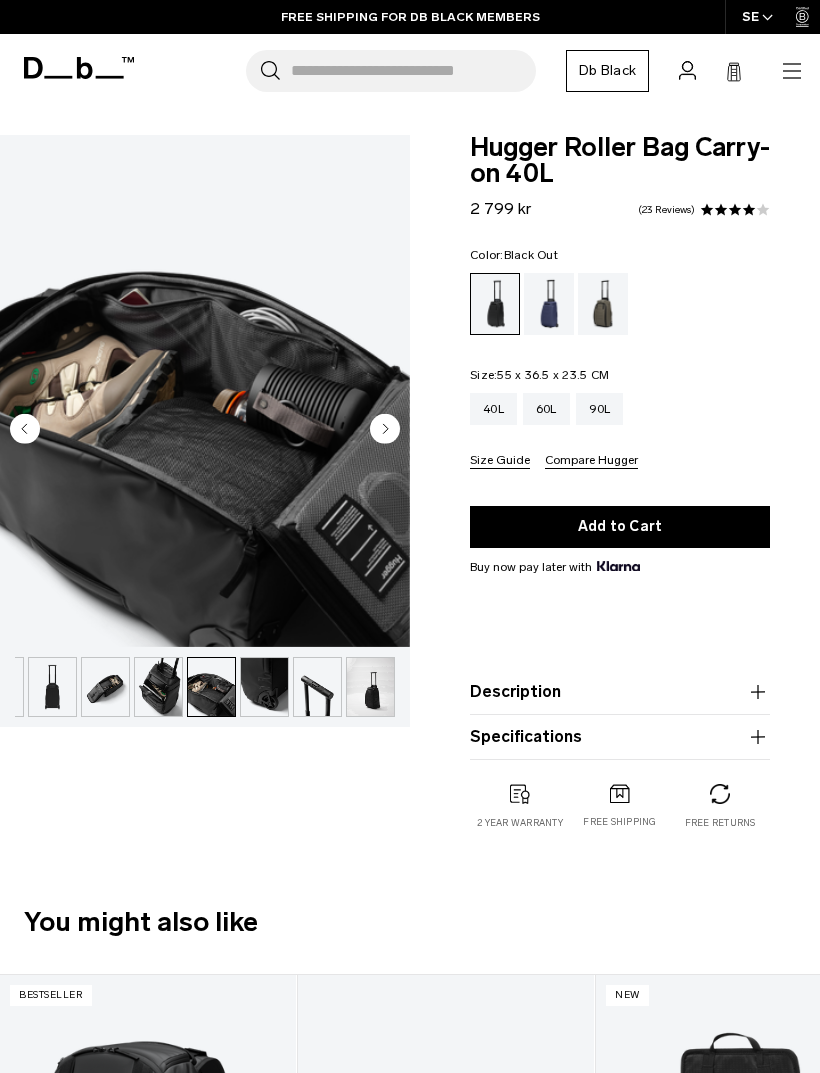 click 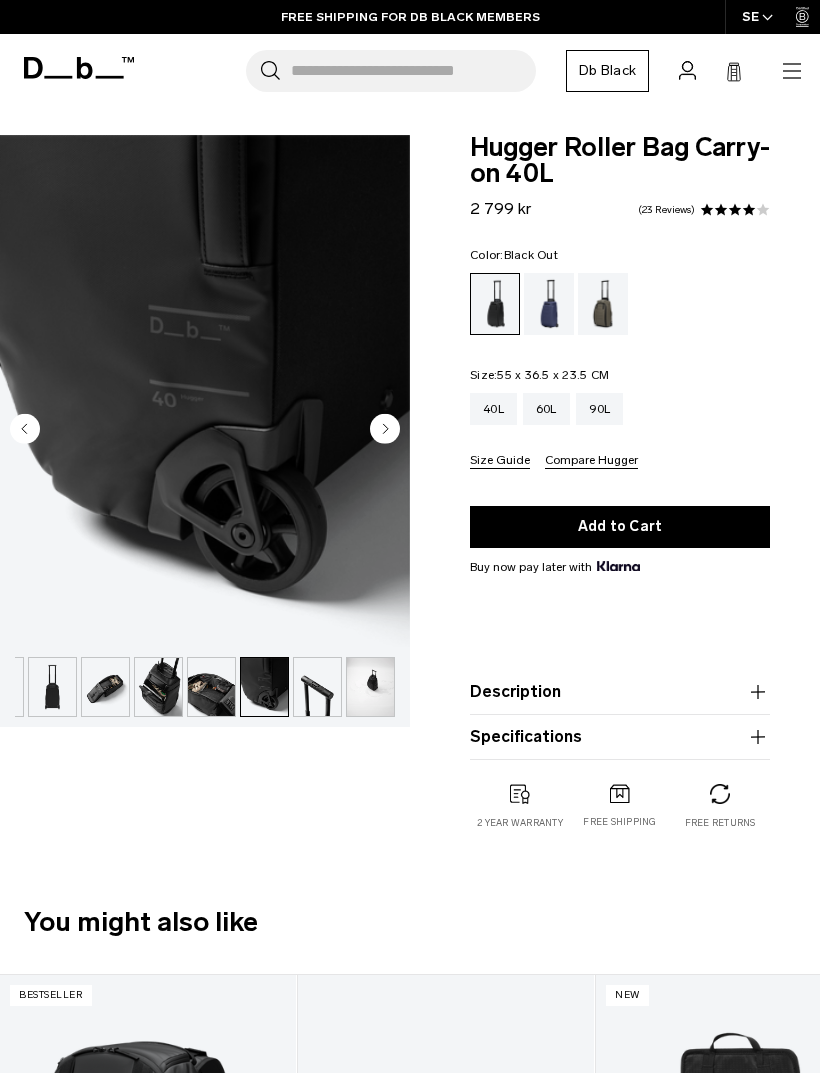 click 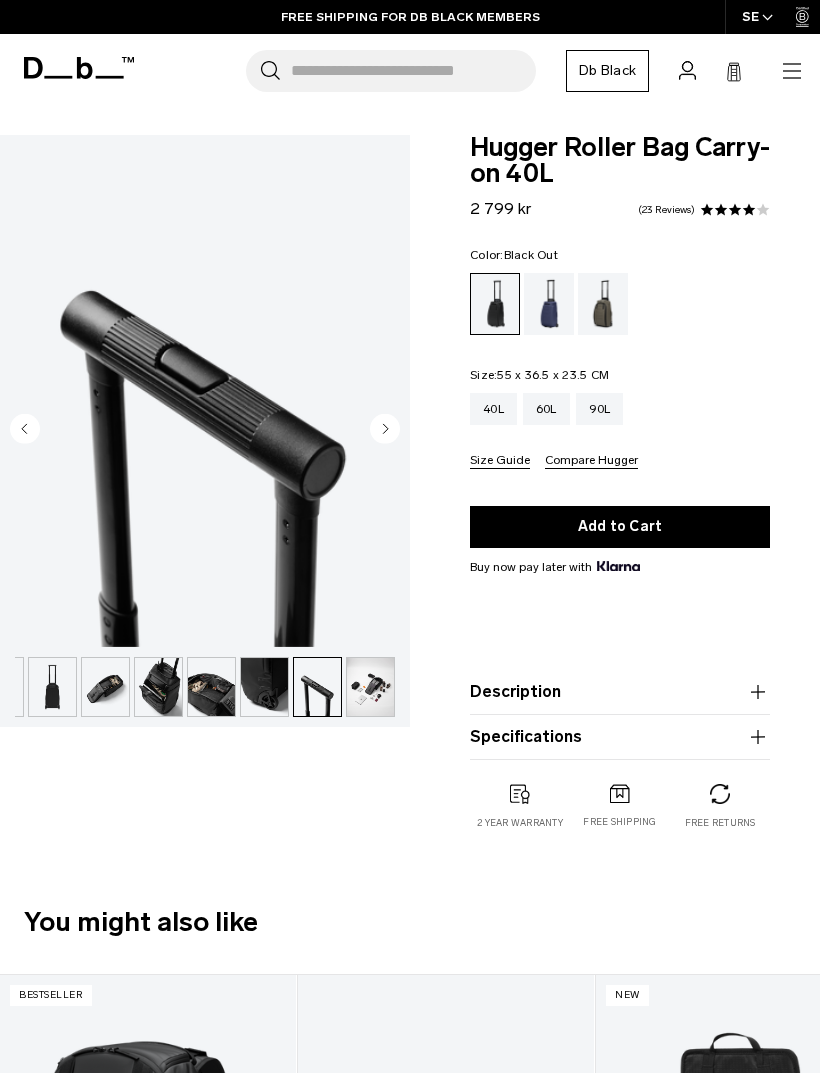 click 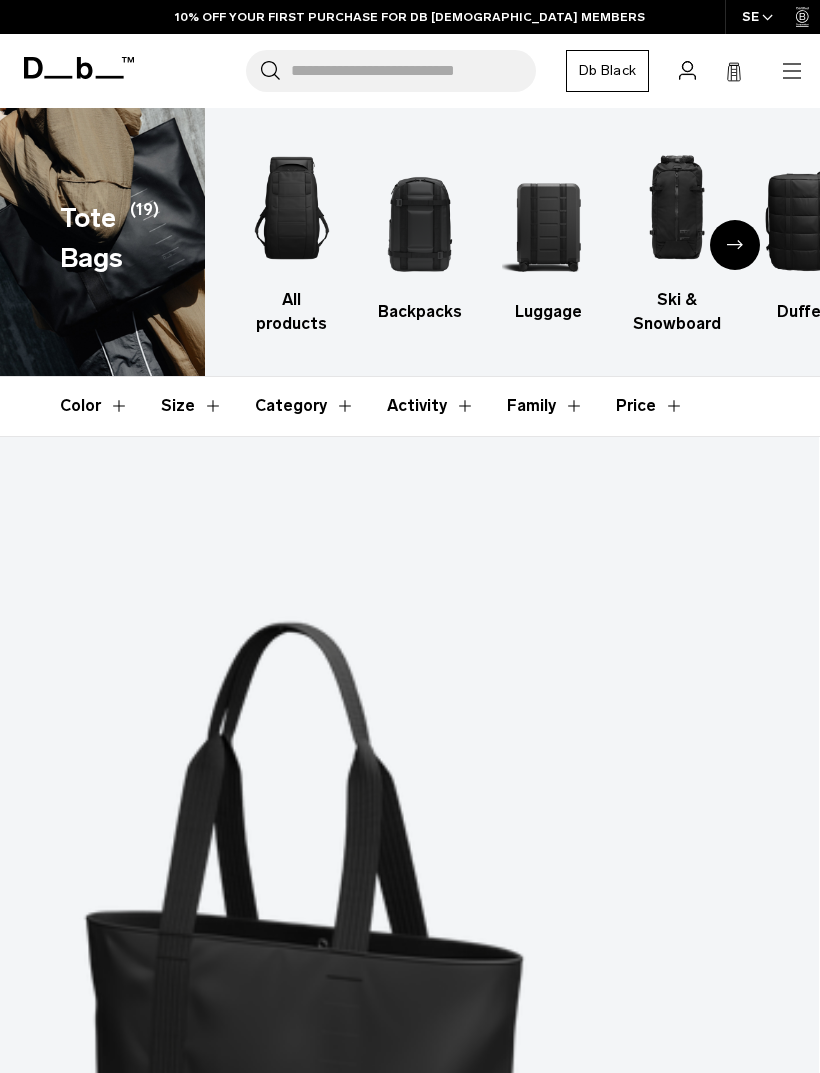 scroll, scrollTop: 63, scrollLeft: 0, axis: vertical 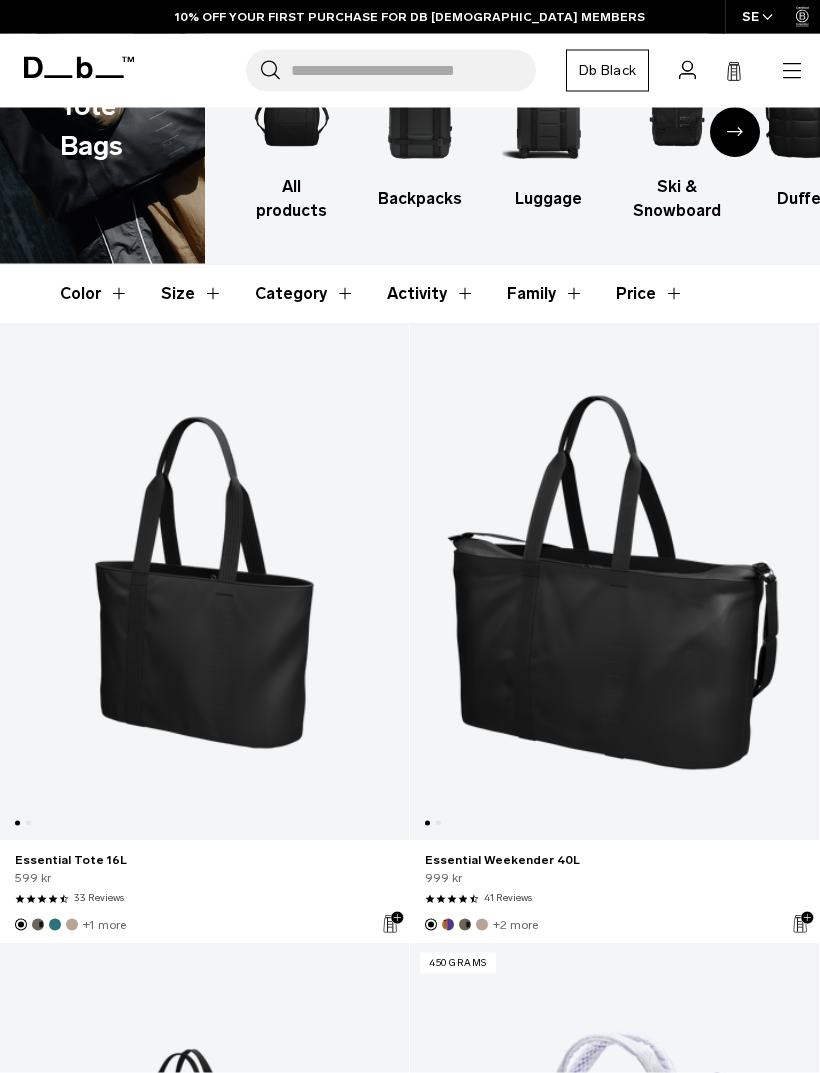 click at bounding box center [614, 583] 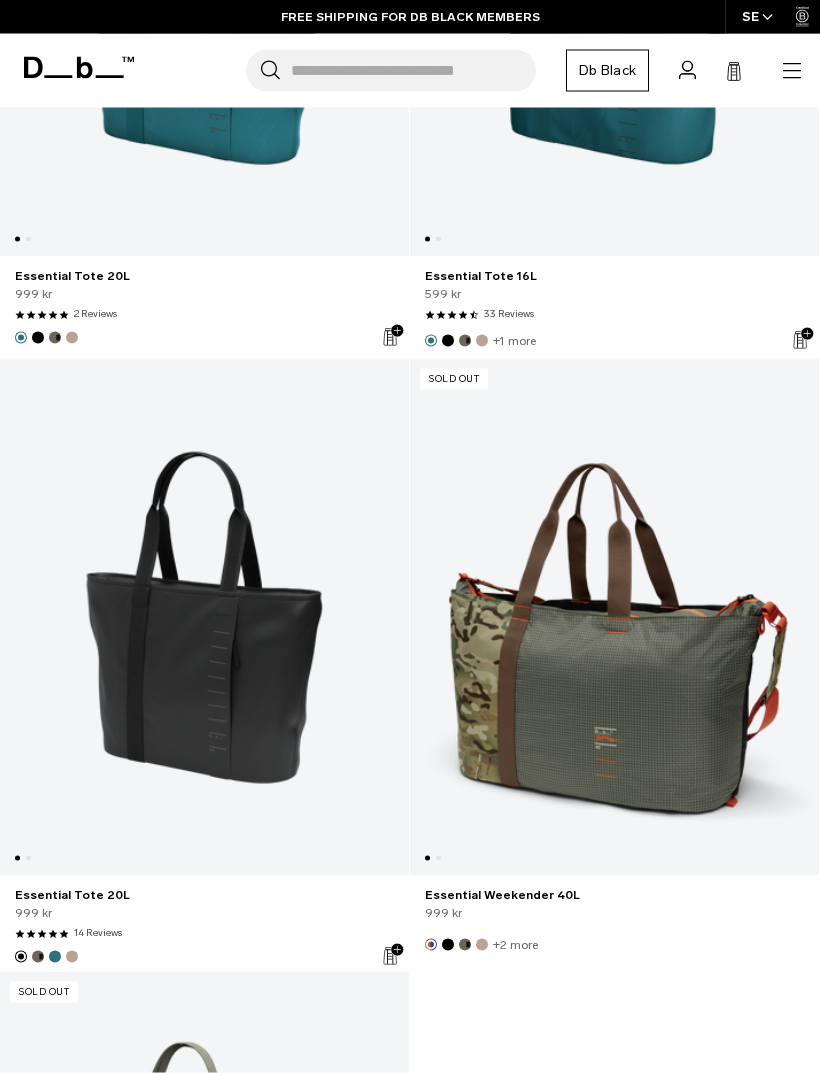 scroll, scrollTop: 5018, scrollLeft: 0, axis: vertical 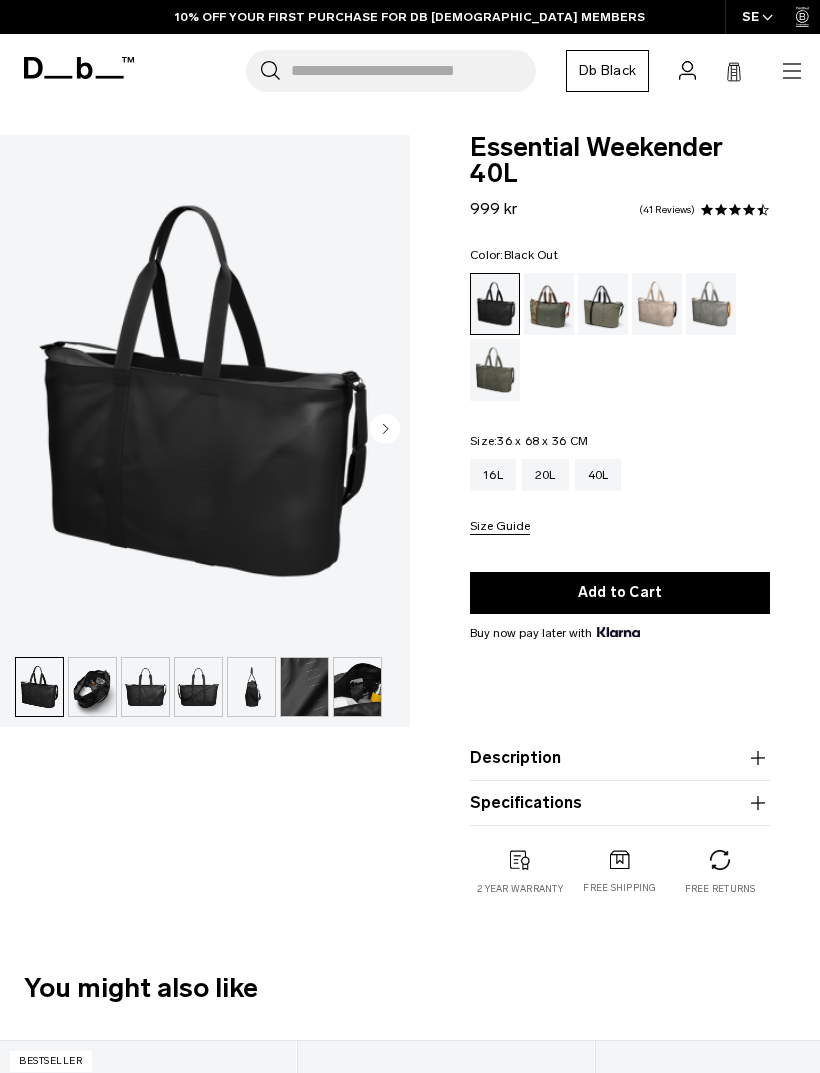 click 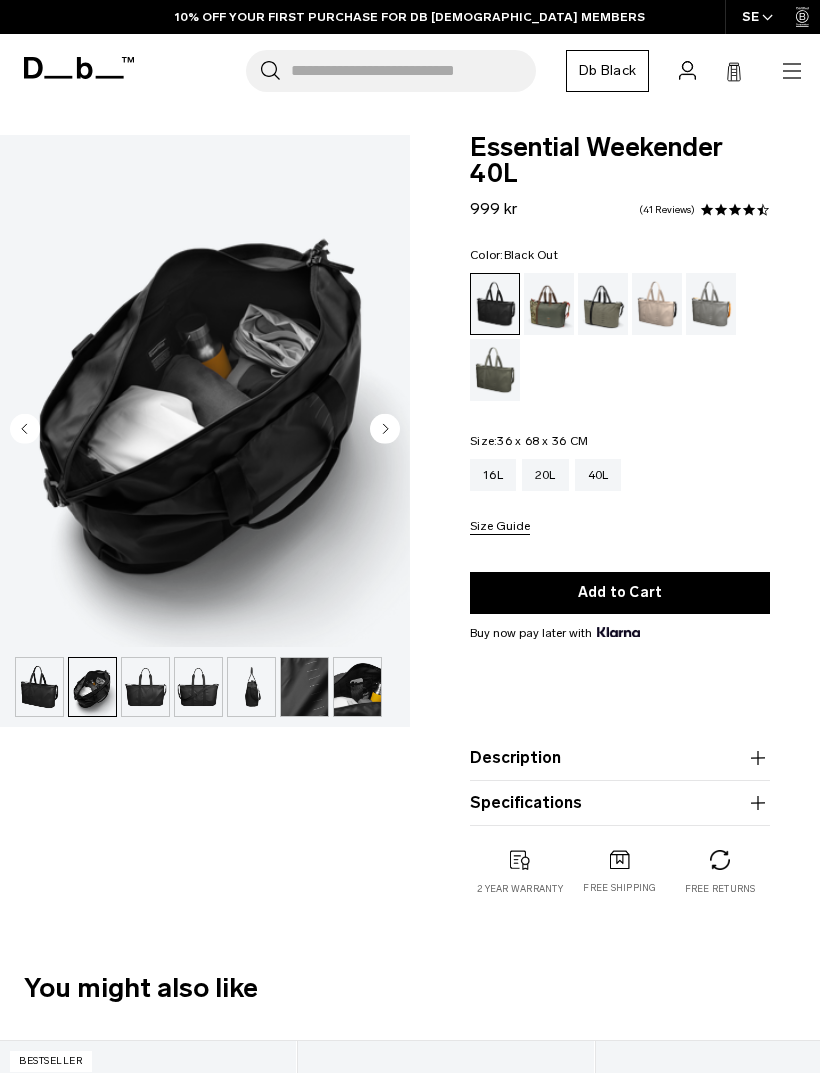 click 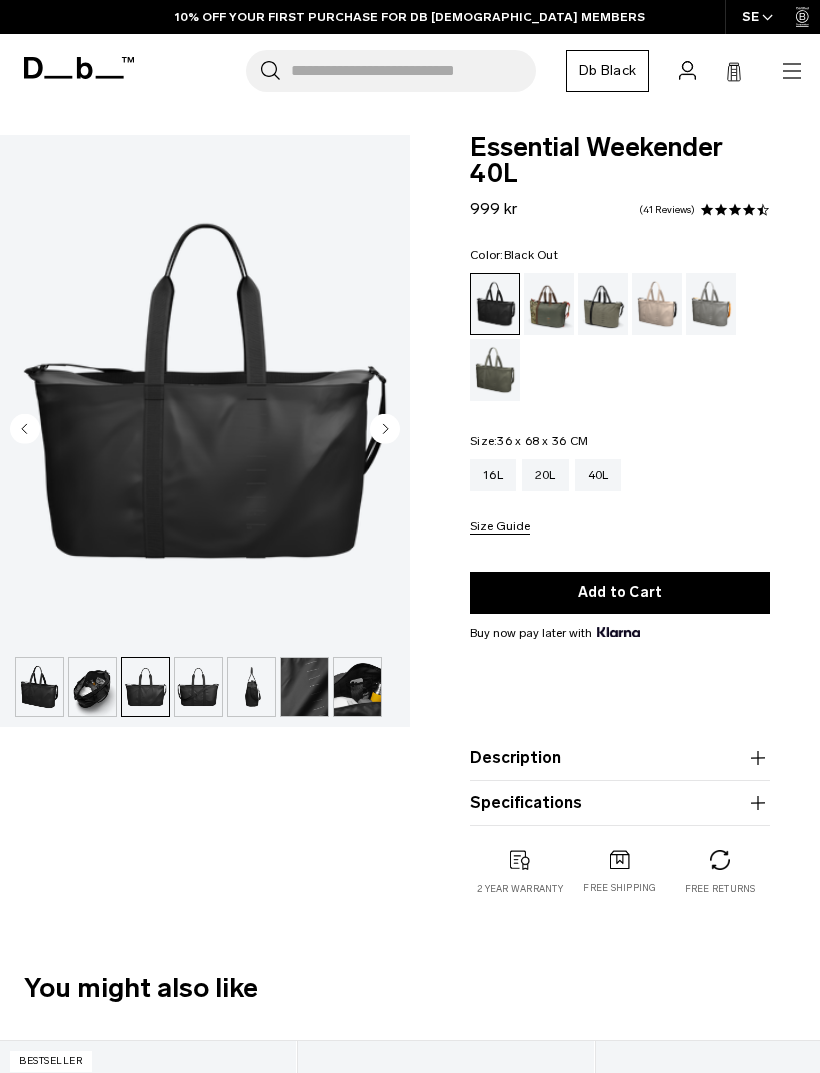 click 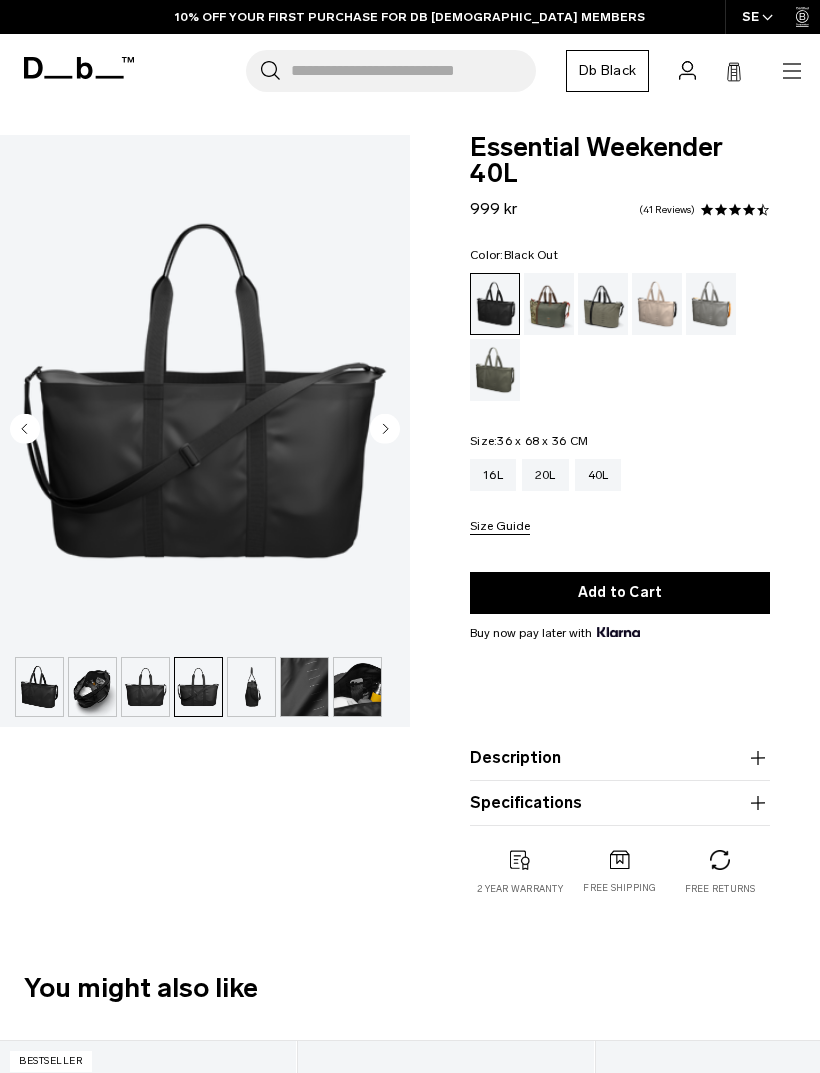 click 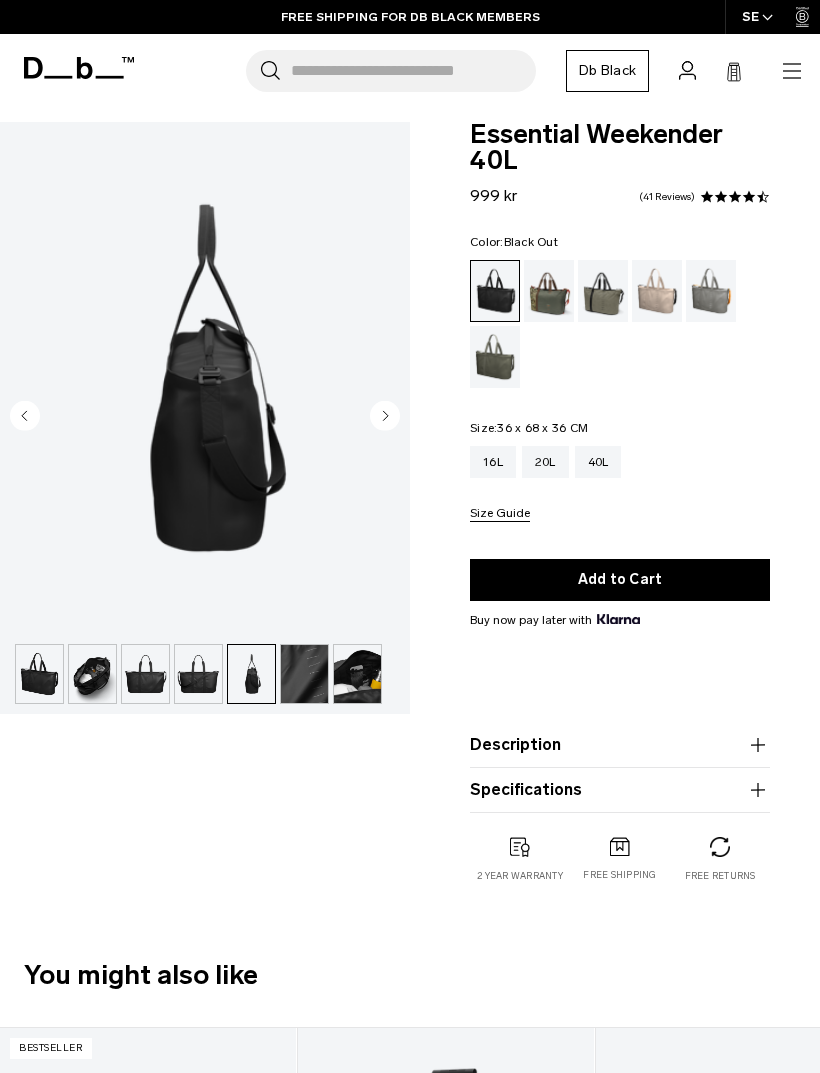 scroll, scrollTop: 20, scrollLeft: 0, axis: vertical 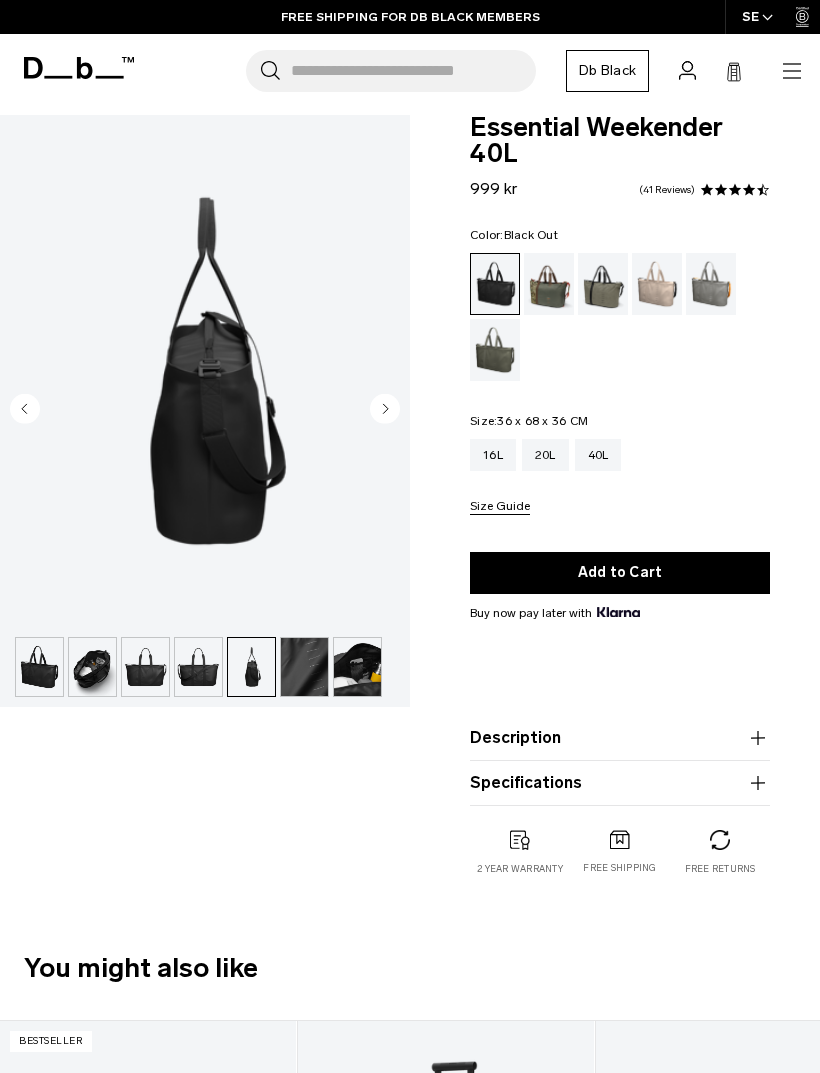 click 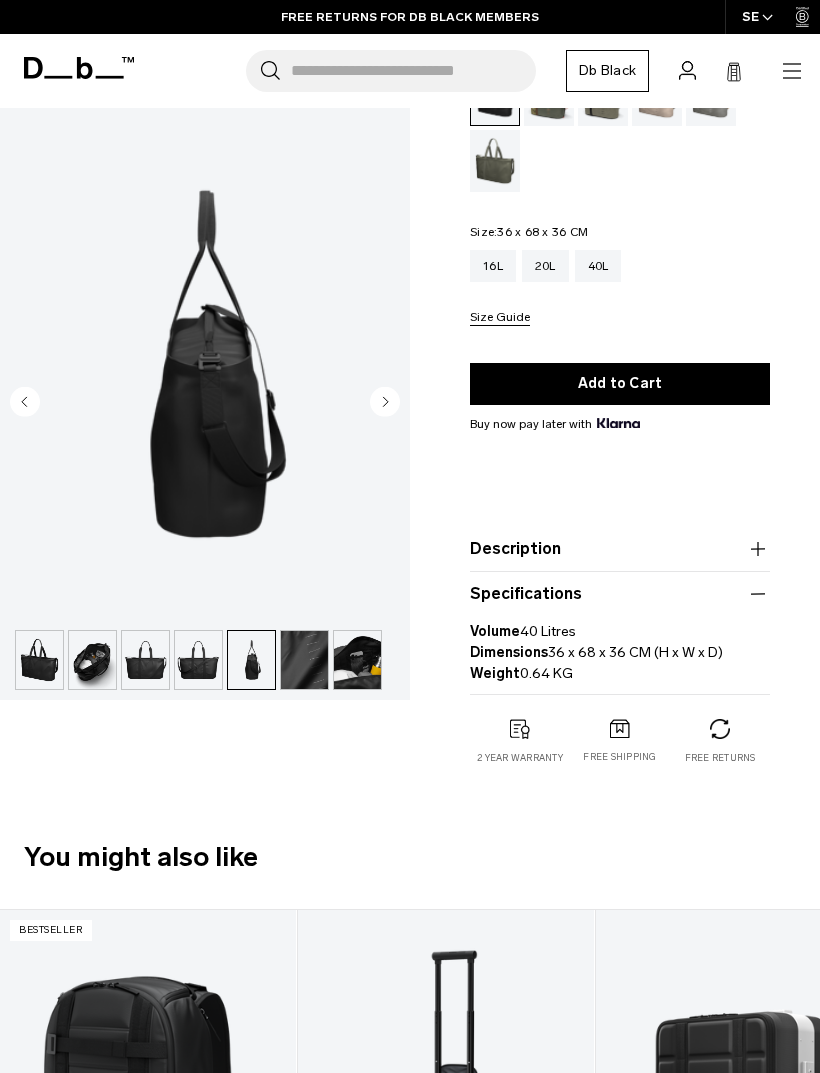 scroll, scrollTop: 0, scrollLeft: 0, axis: both 